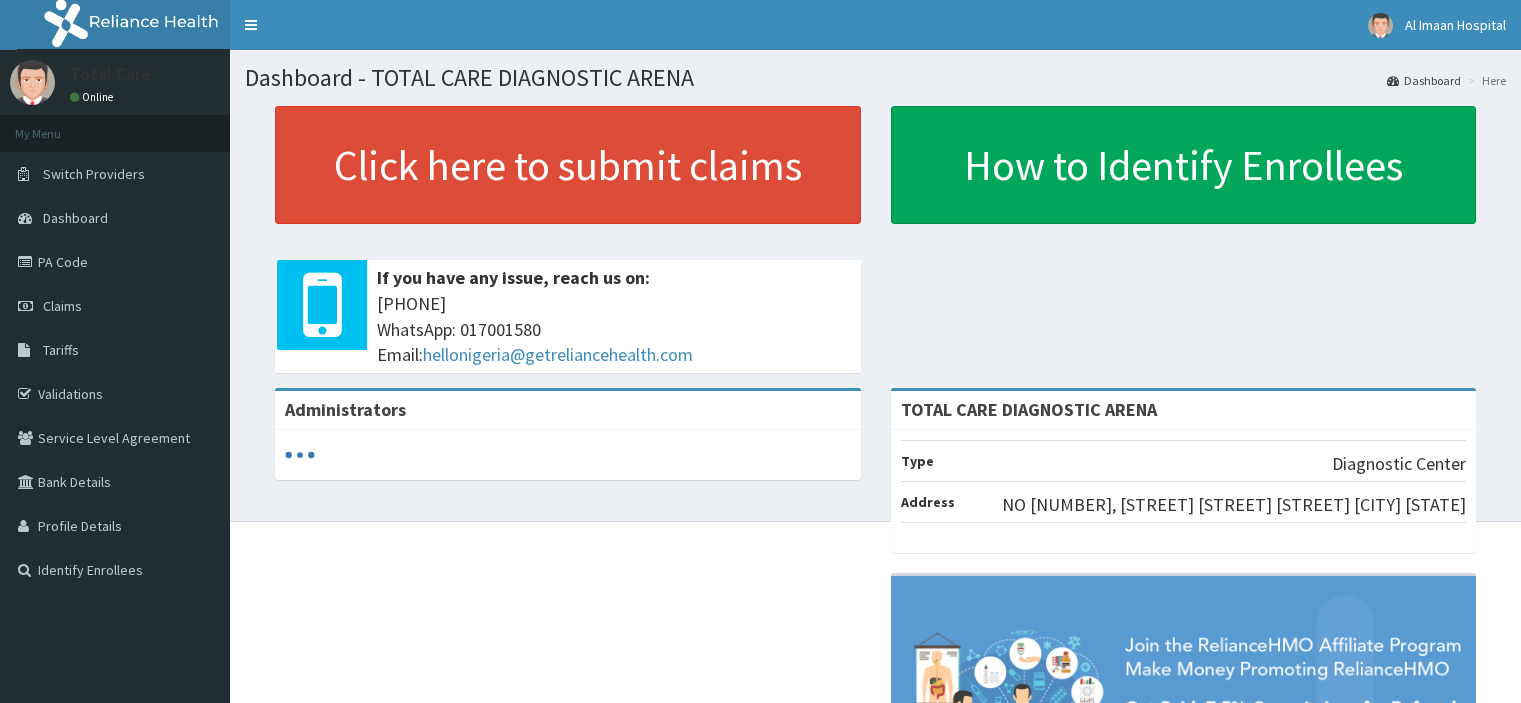 scroll, scrollTop: 0, scrollLeft: 0, axis: both 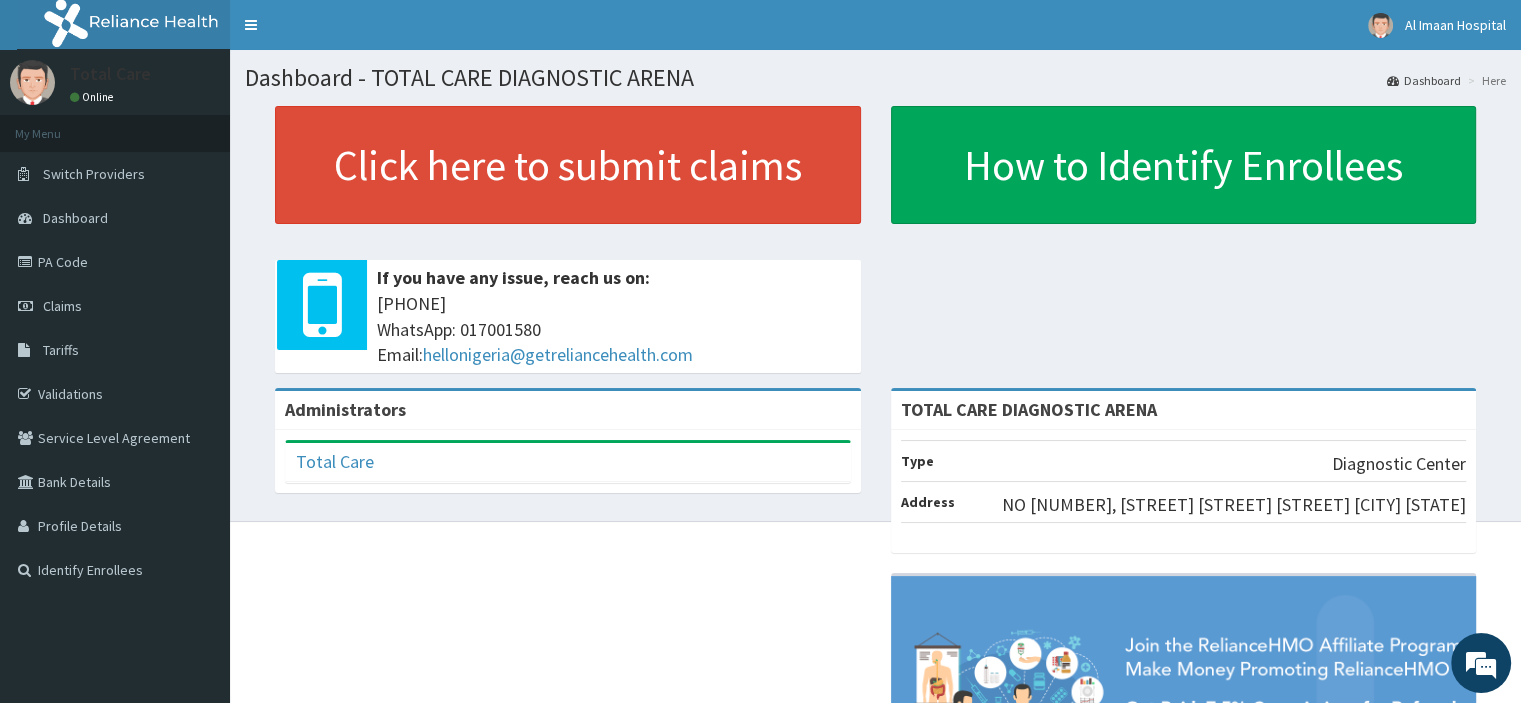 click on "PA Code" at bounding box center [115, 262] 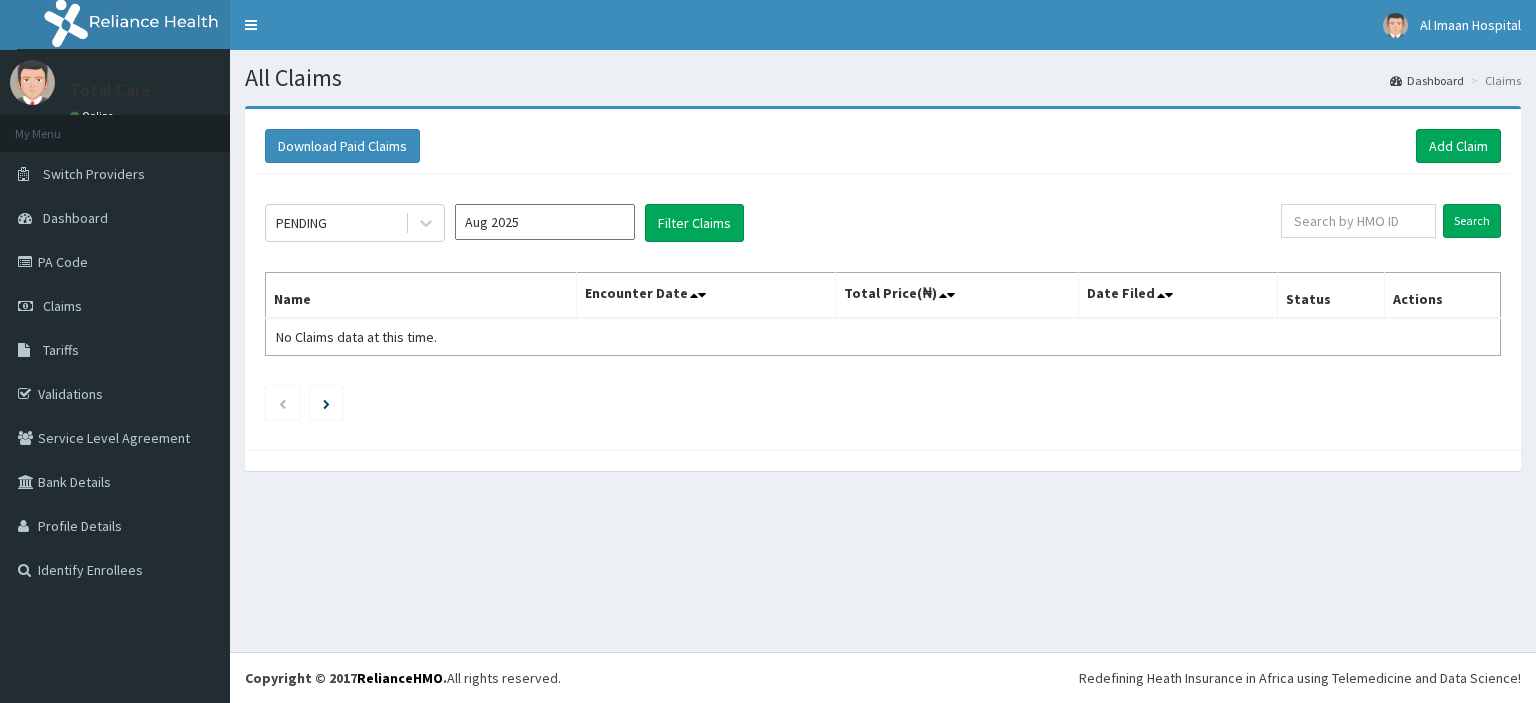 scroll, scrollTop: 0, scrollLeft: 0, axis: both 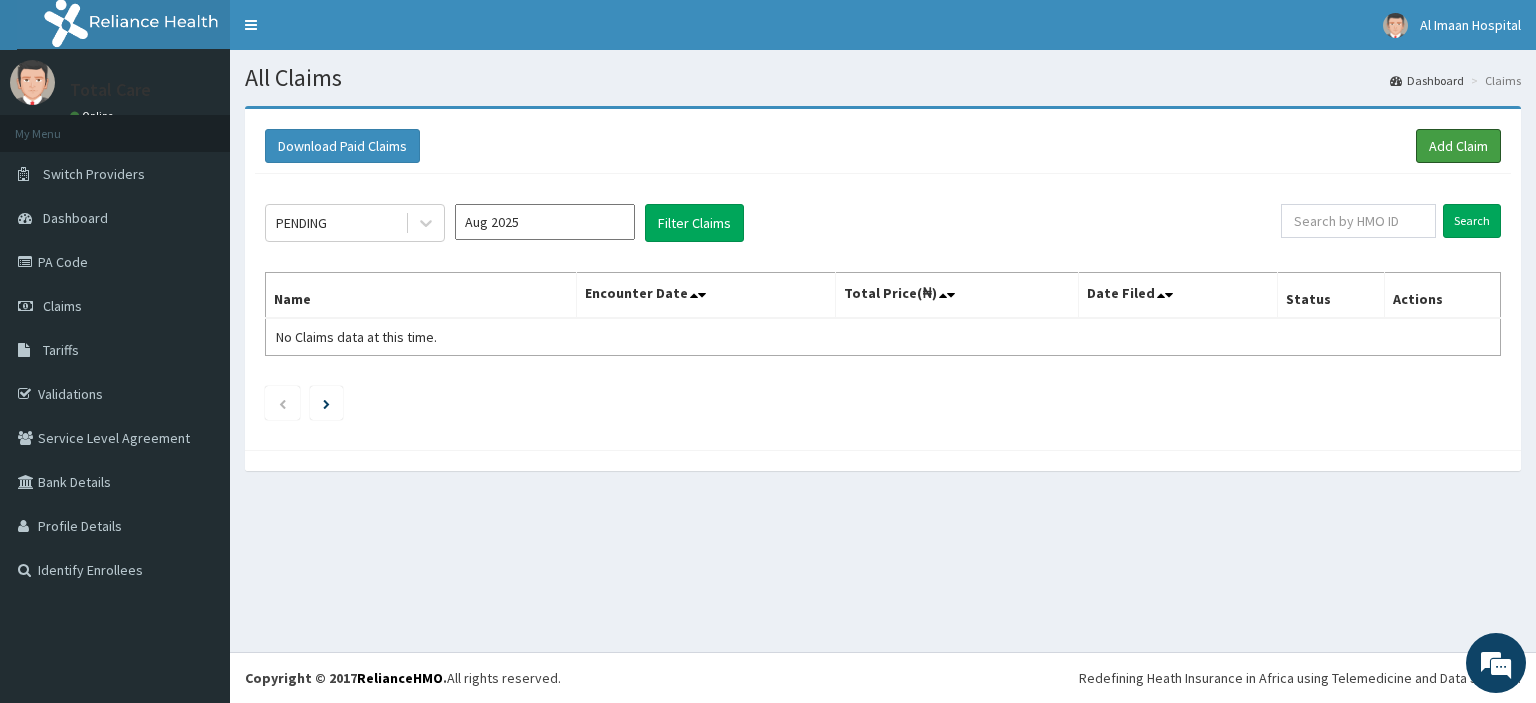click on "Add Claim" at bounding box center (1458, 146) 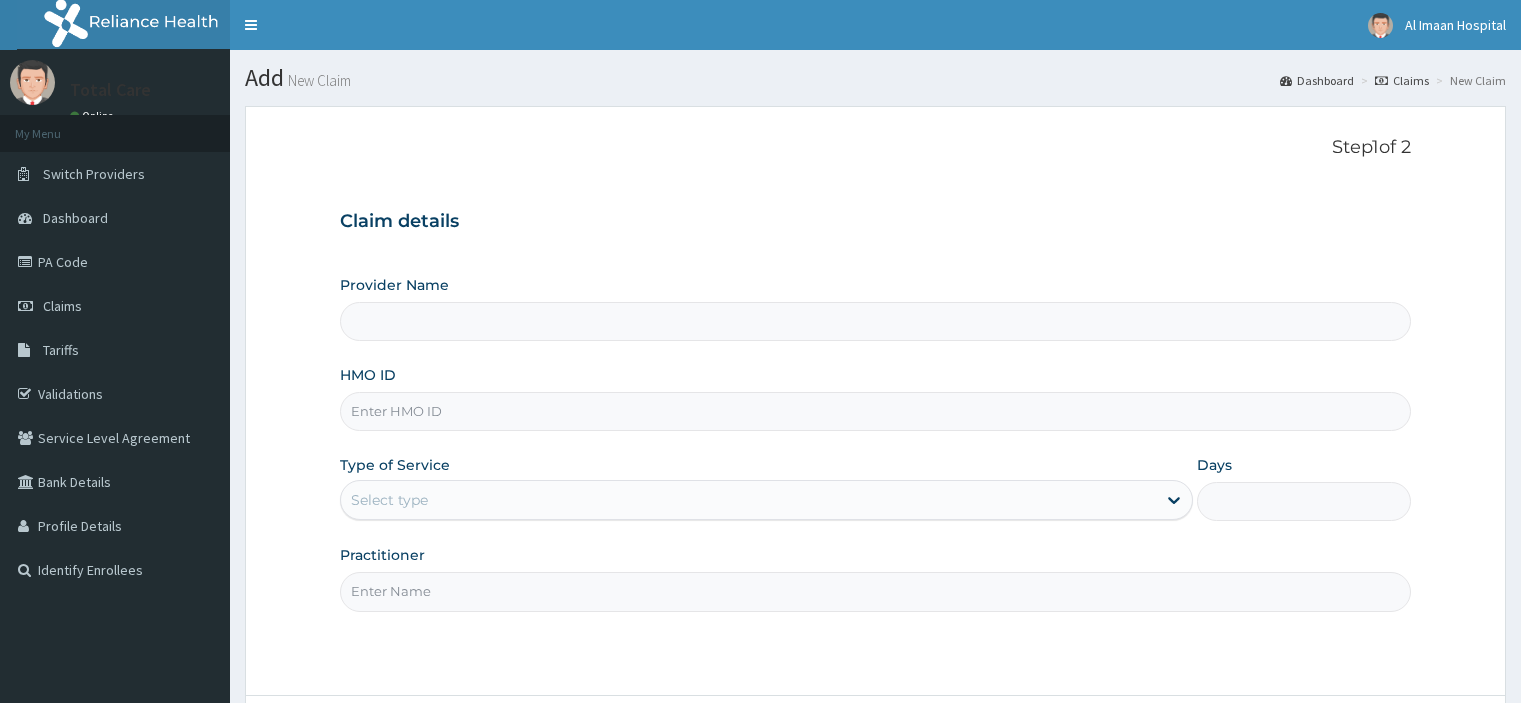 scroll, scrollTop: 0, scrollLeft: 0, axis: both 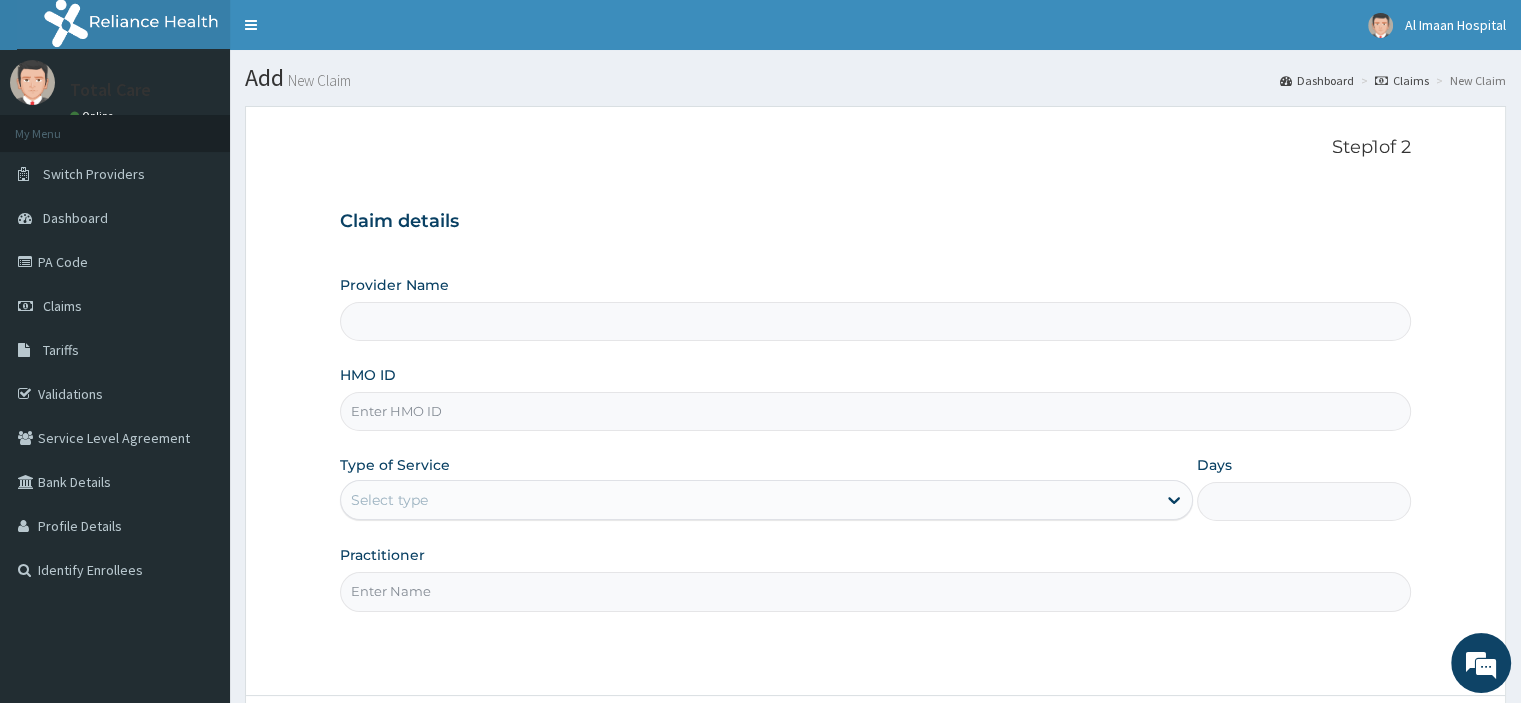 type on "TOTAL CARE DIAGNOSTIC ARENA" 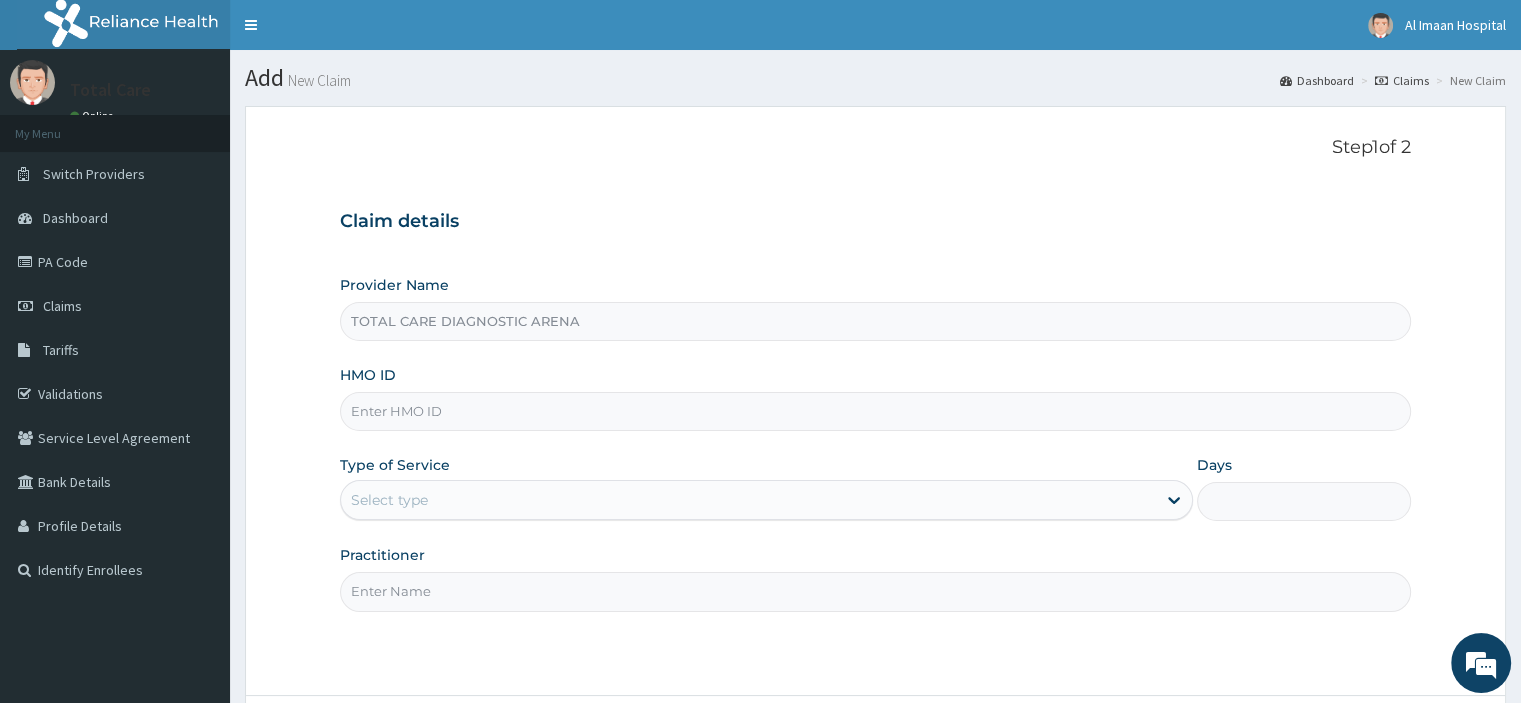 scroll, scrollTop: 0, scrollLeft: 0, axis: both 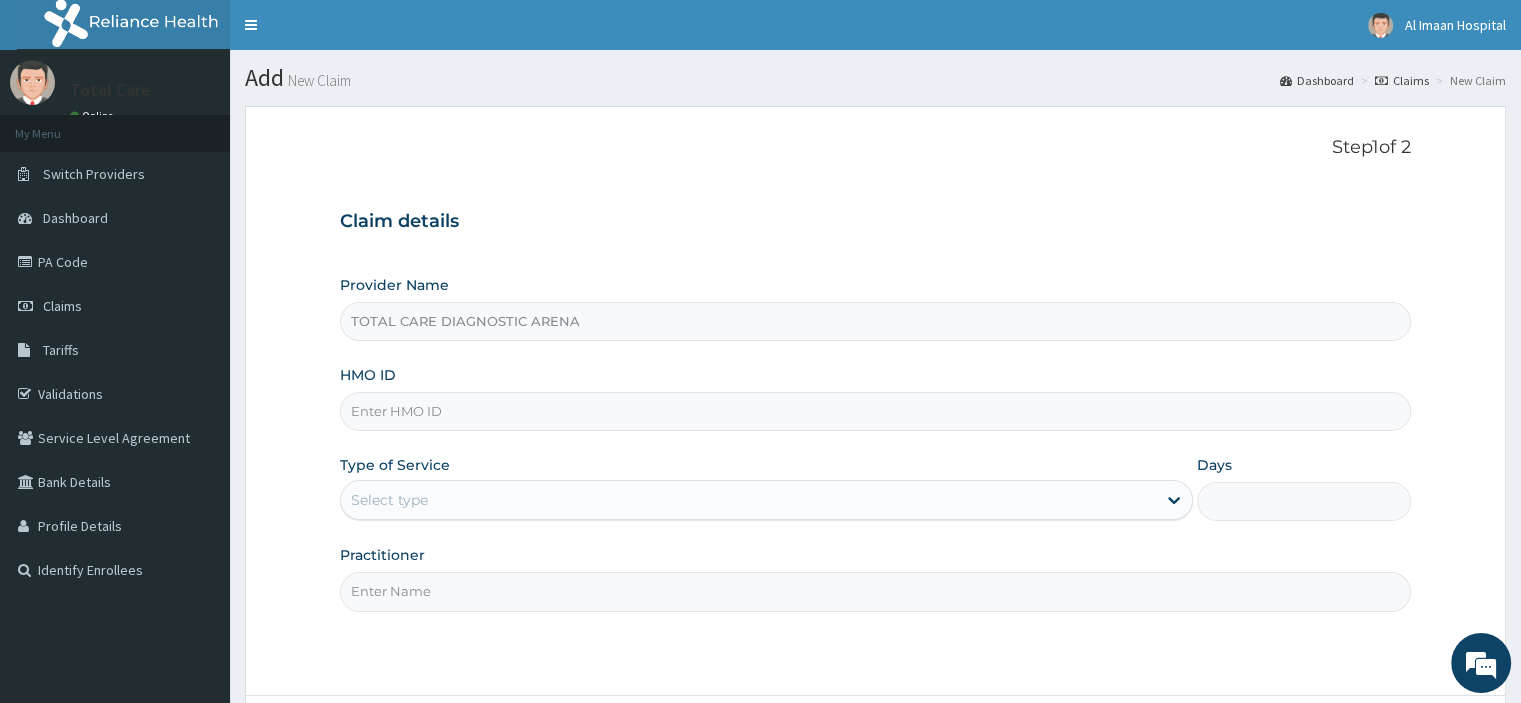 click on "Claims" at bounding box center (62, 306) 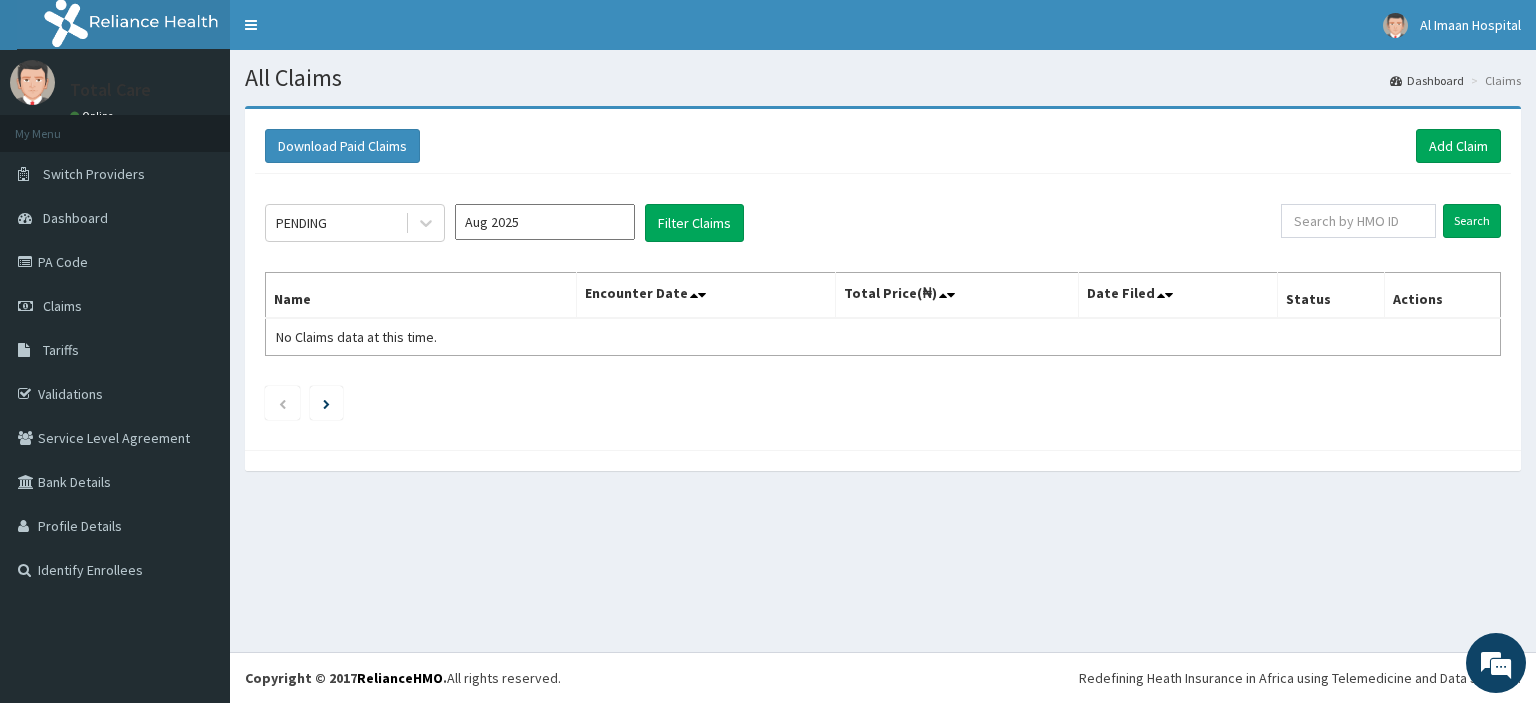 click on "Aug 2025" at bounding box center [545, 222] 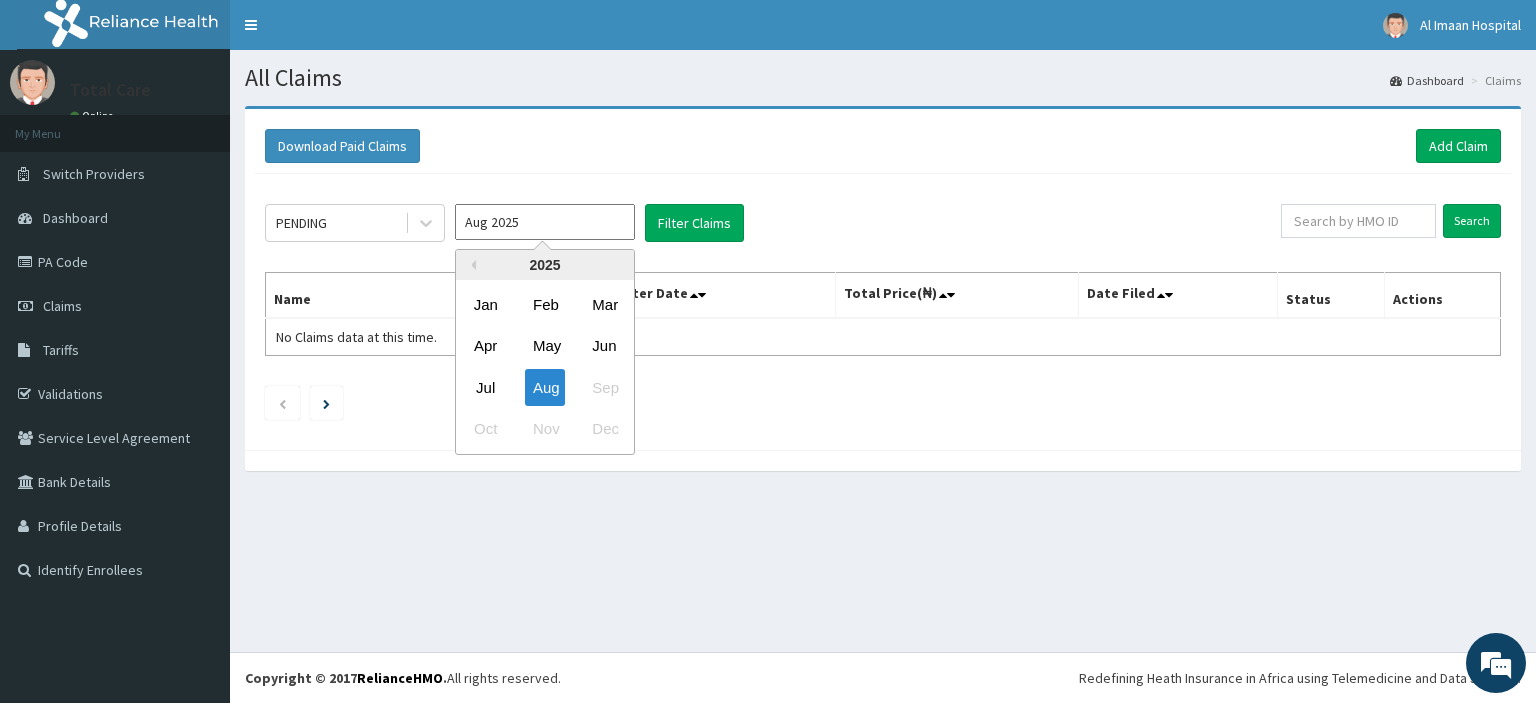 click on "Jul" at bounding box center [486, 387] 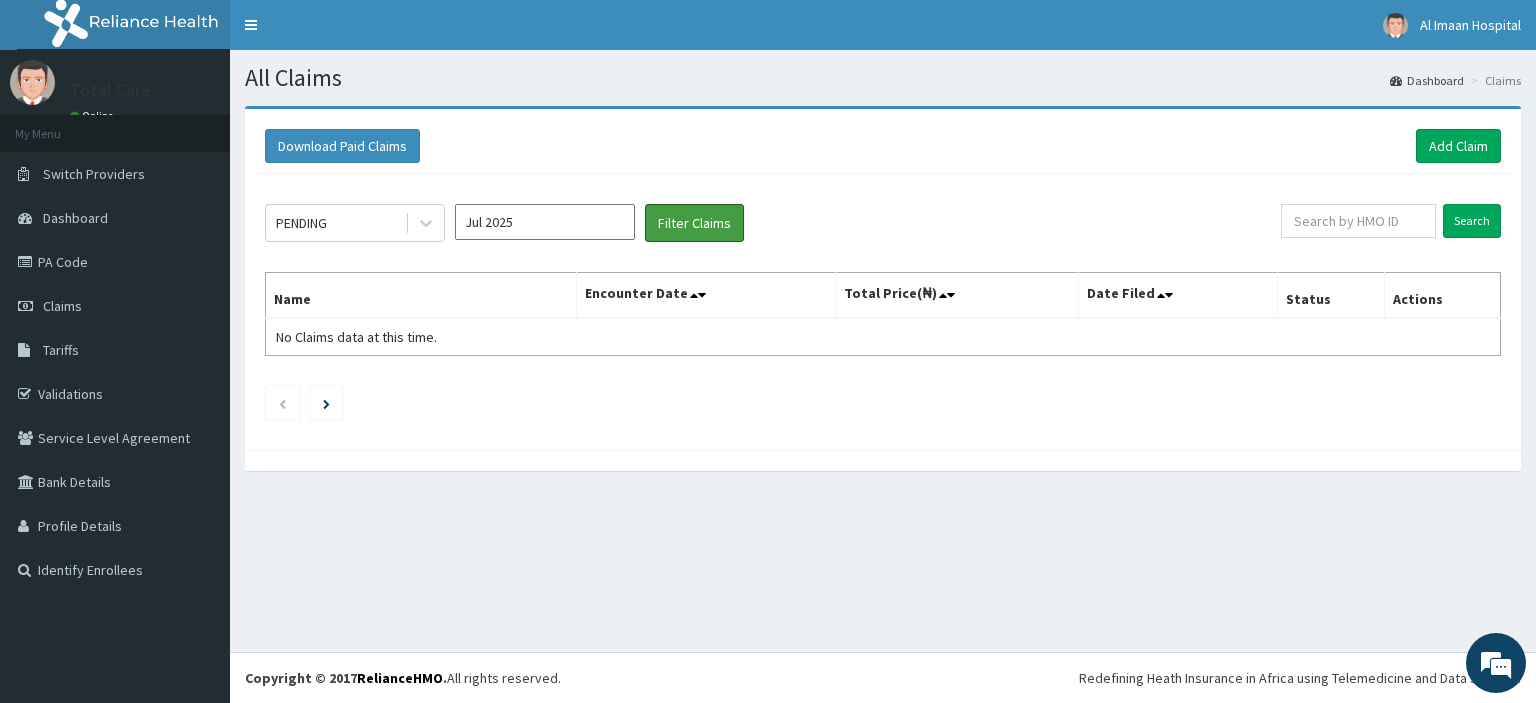 click on "Filter Claims" at bounding box center (694, 223) 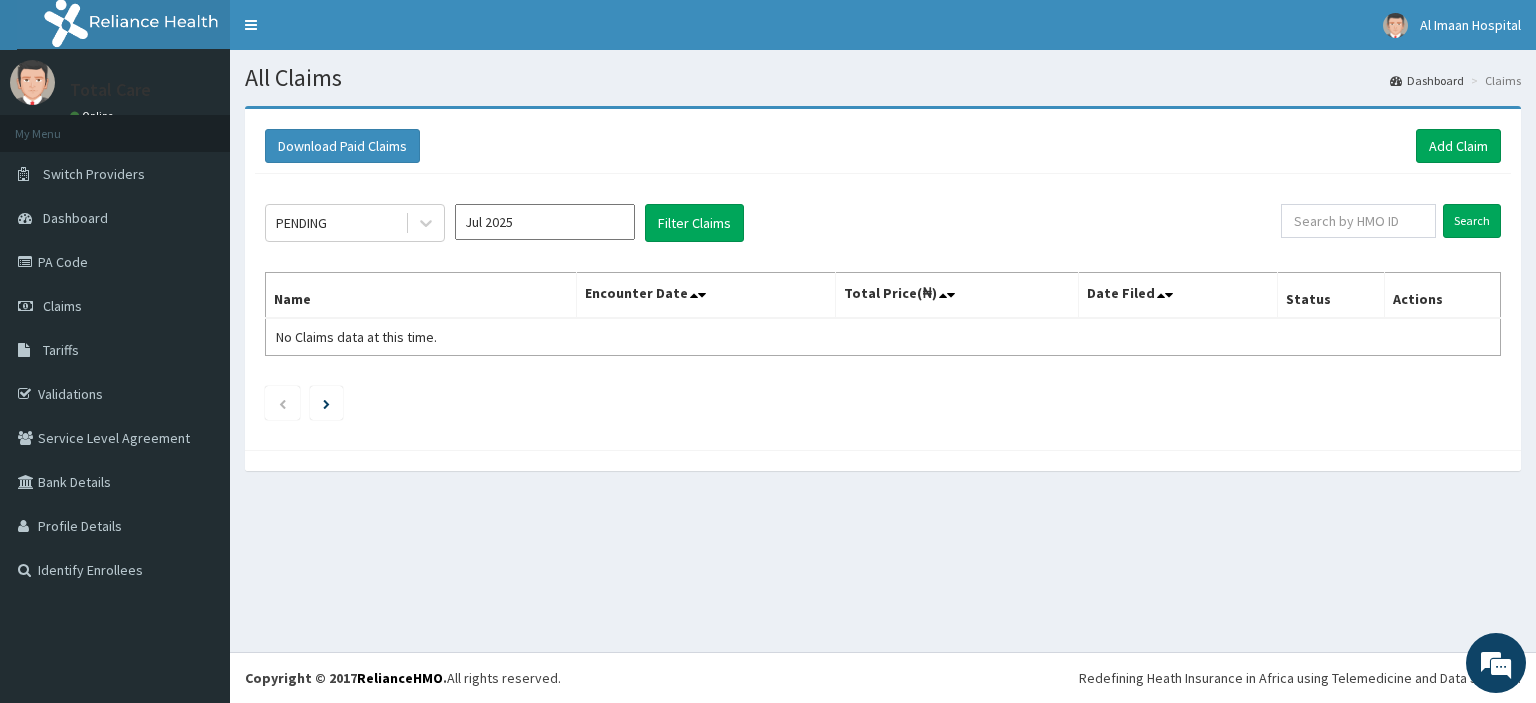 click 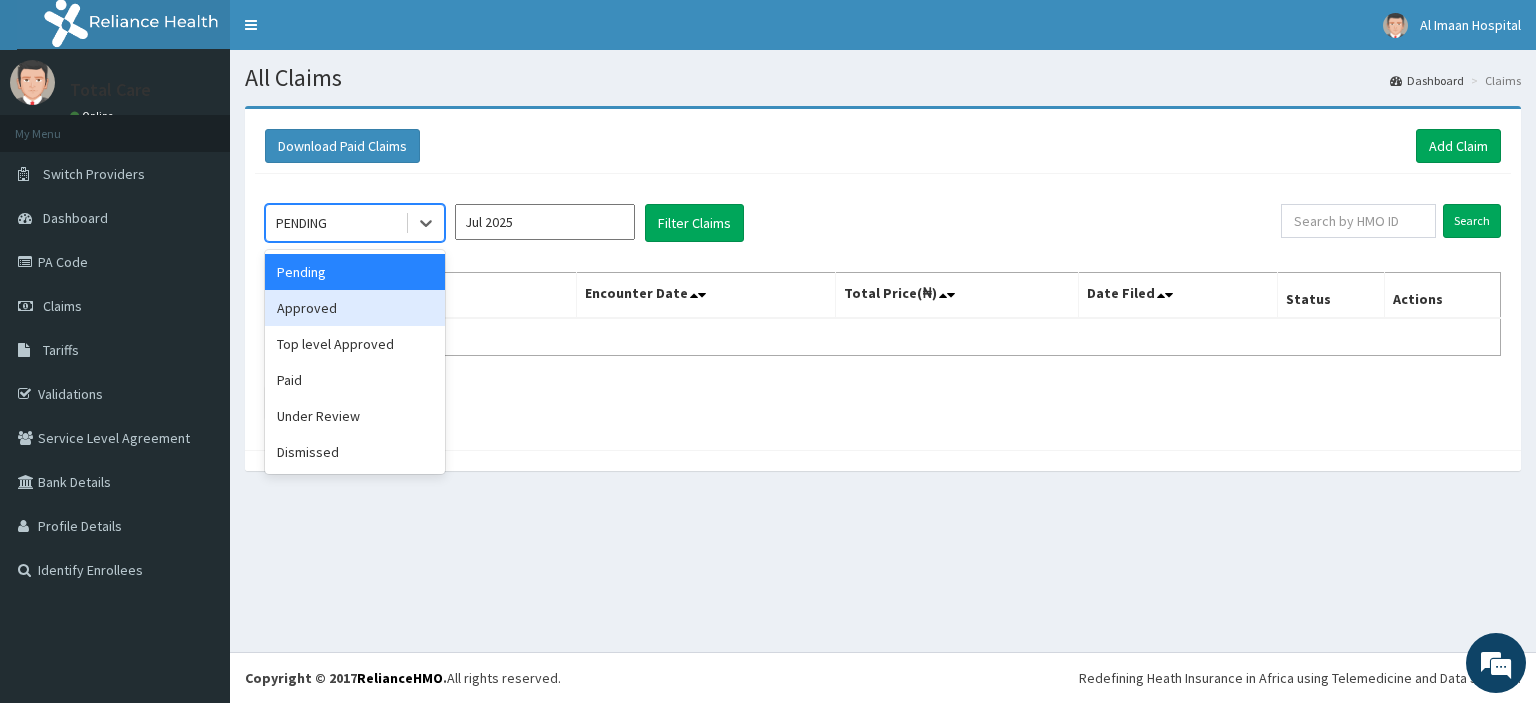 click on "Approved" at bounding box center [355, 308] 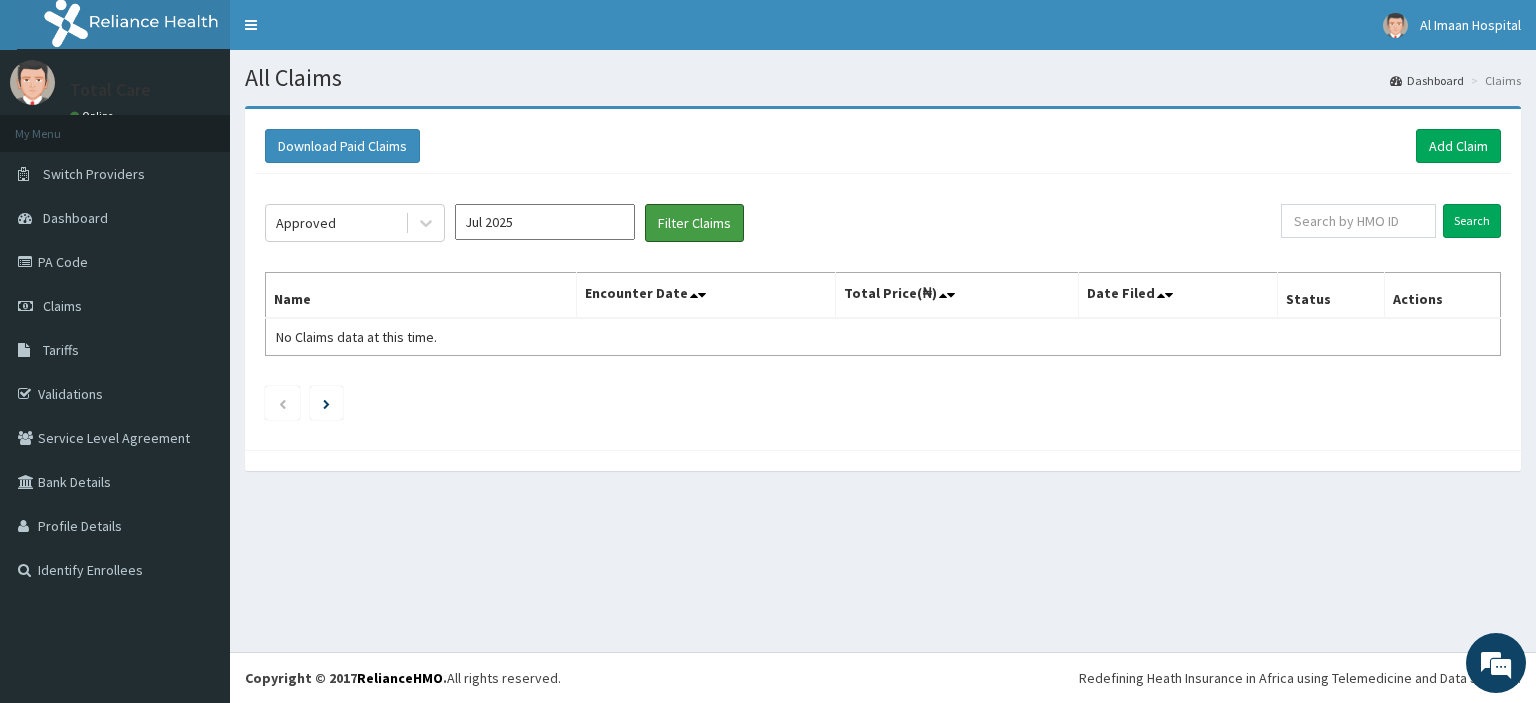 click on "Filter Claims" at bounding box center [694, 223] 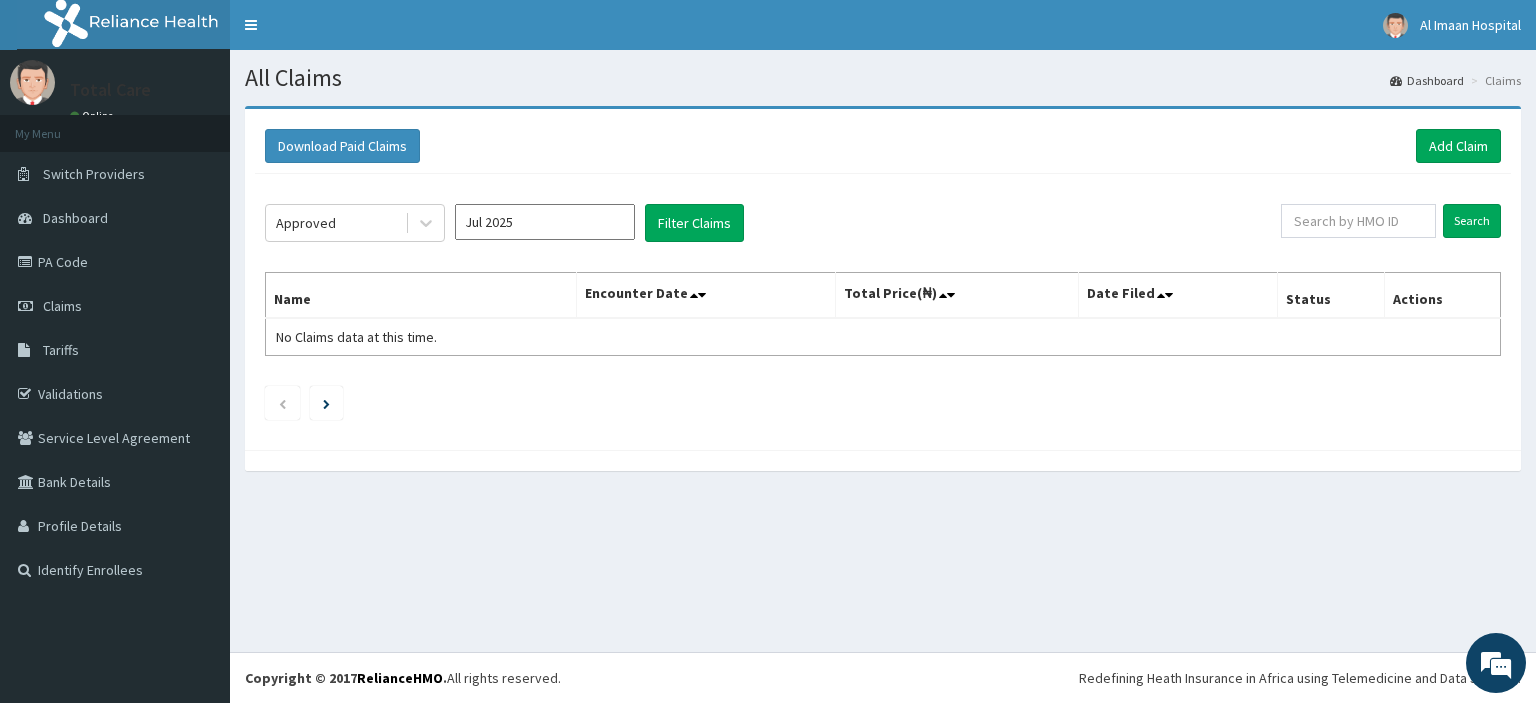 click 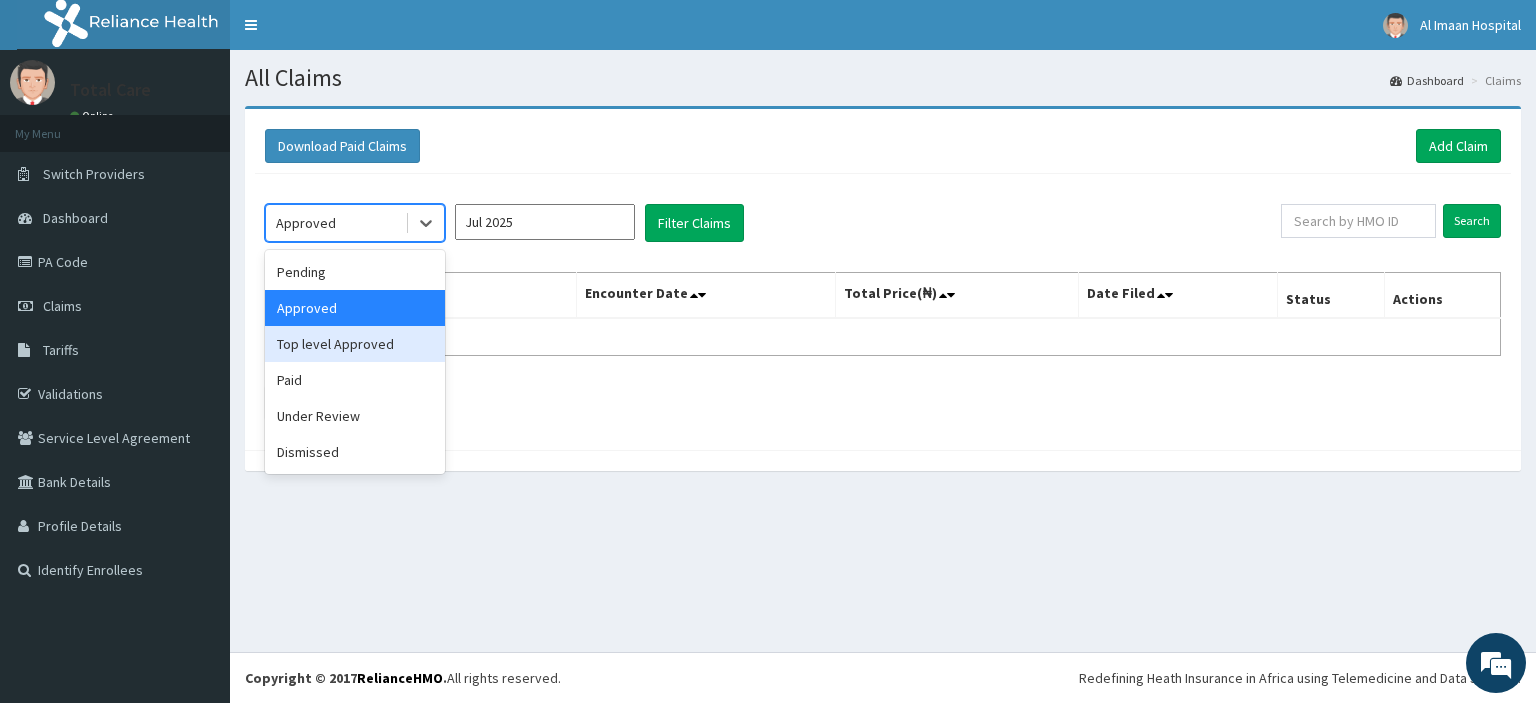click on "Top level Approved" at bounding box center [355, 344] 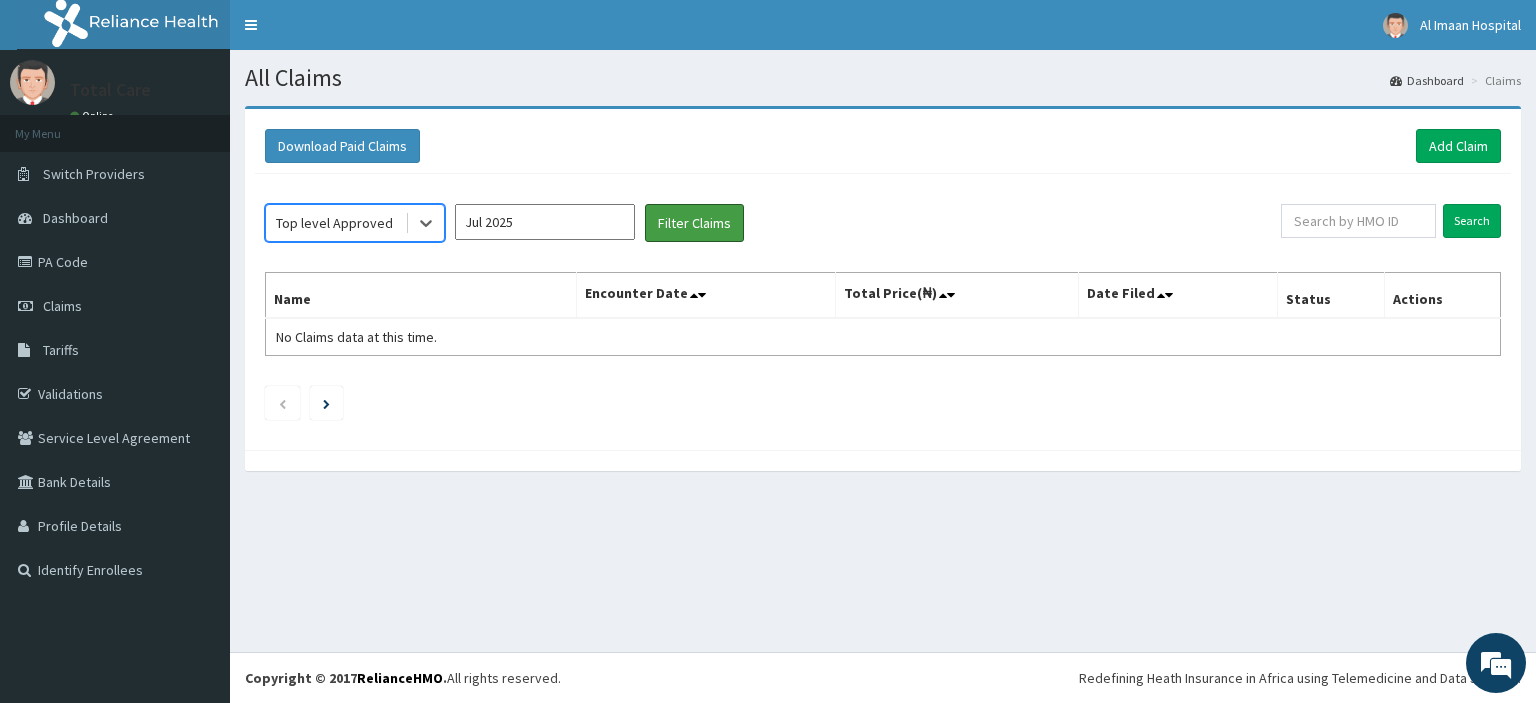 click on "Filter Claims" at bounding box center [694, 223] 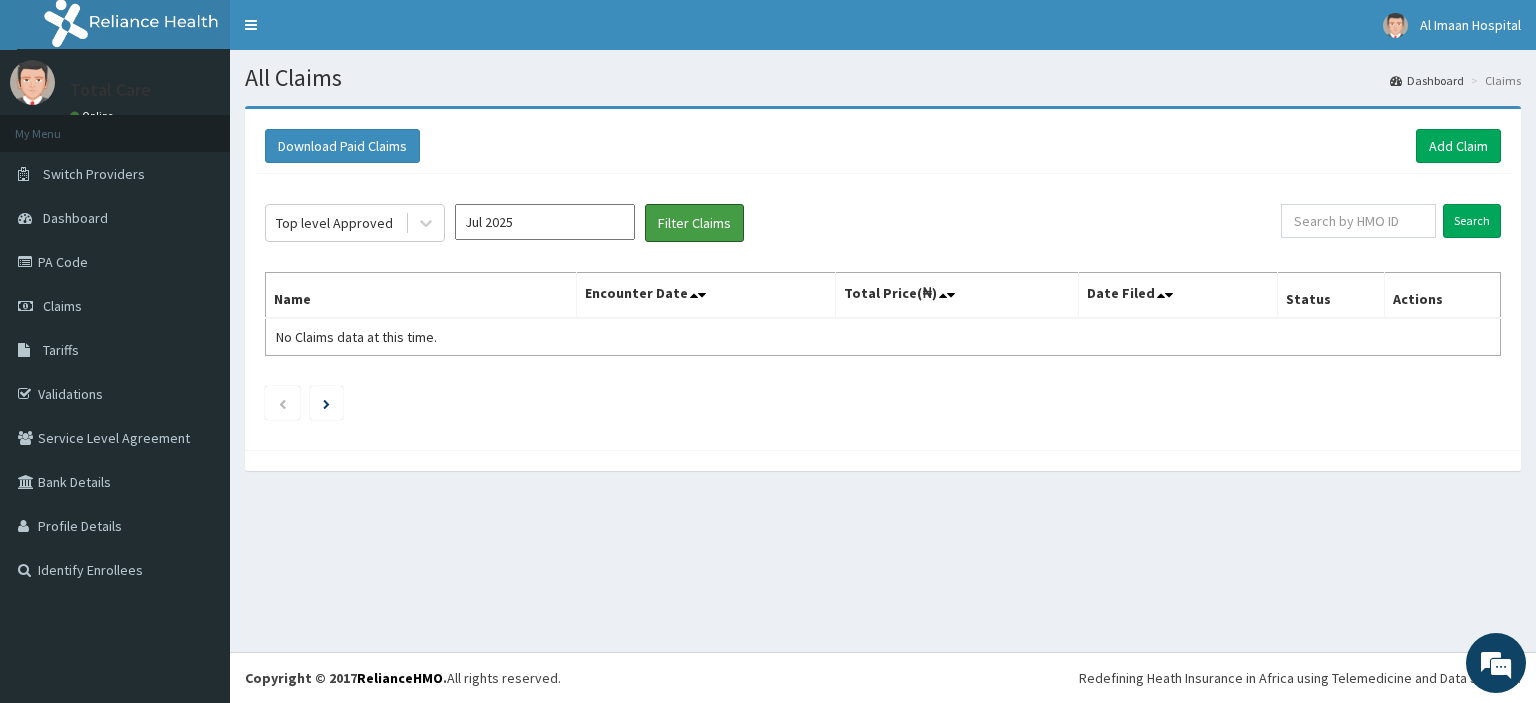 scroll, scrollTop: 0, scrollLeft: 0, axis: both 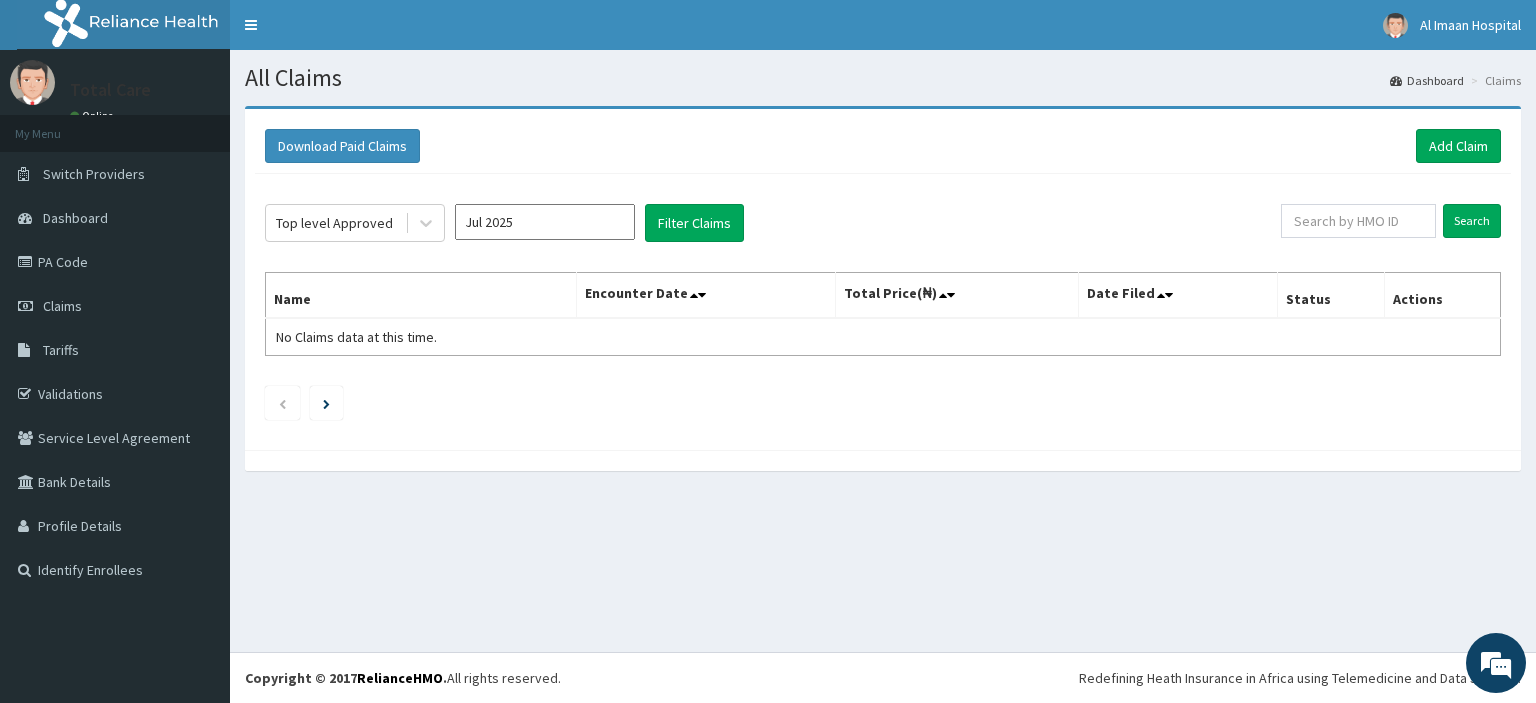 click 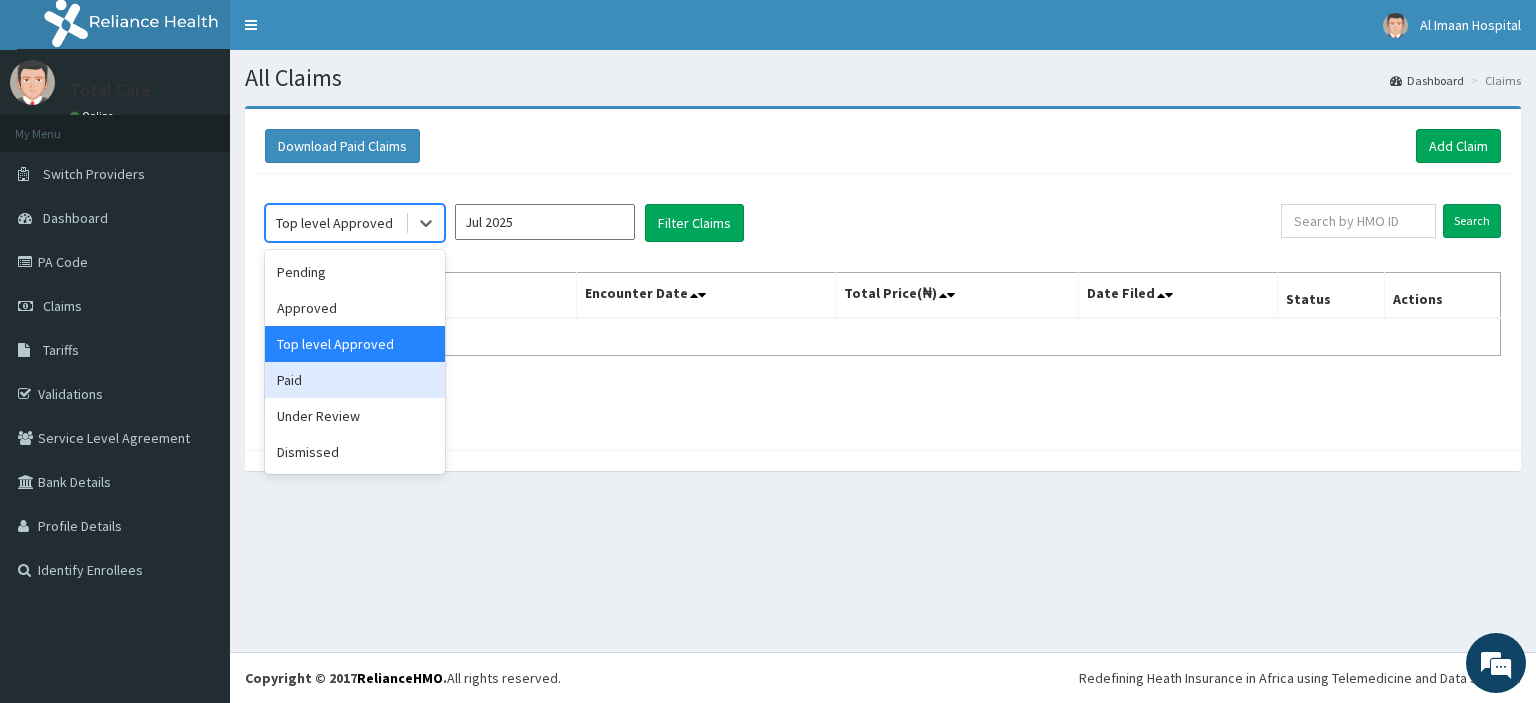 click on "Paid" at bounding box center [355, 380] 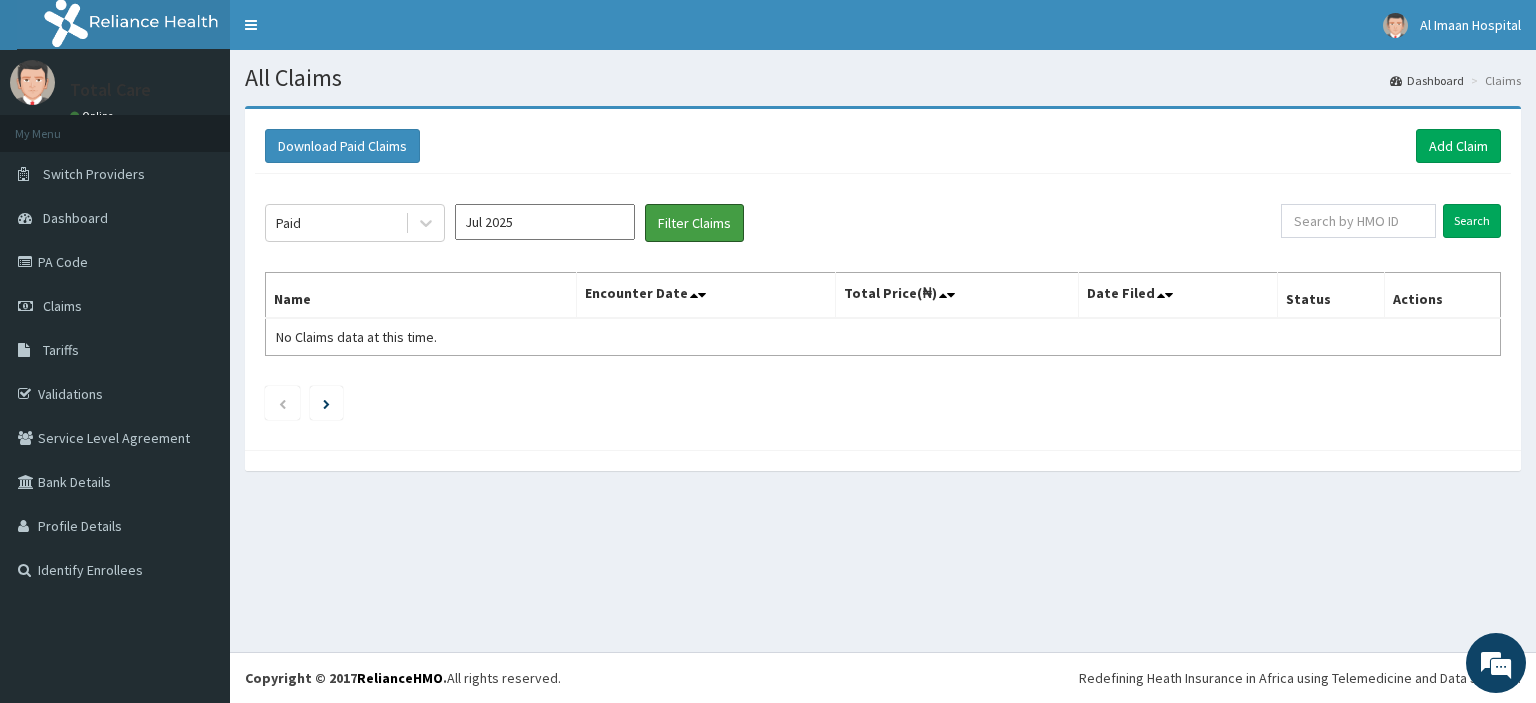 click on "Filter Claims" at bounding box center [694, 223] 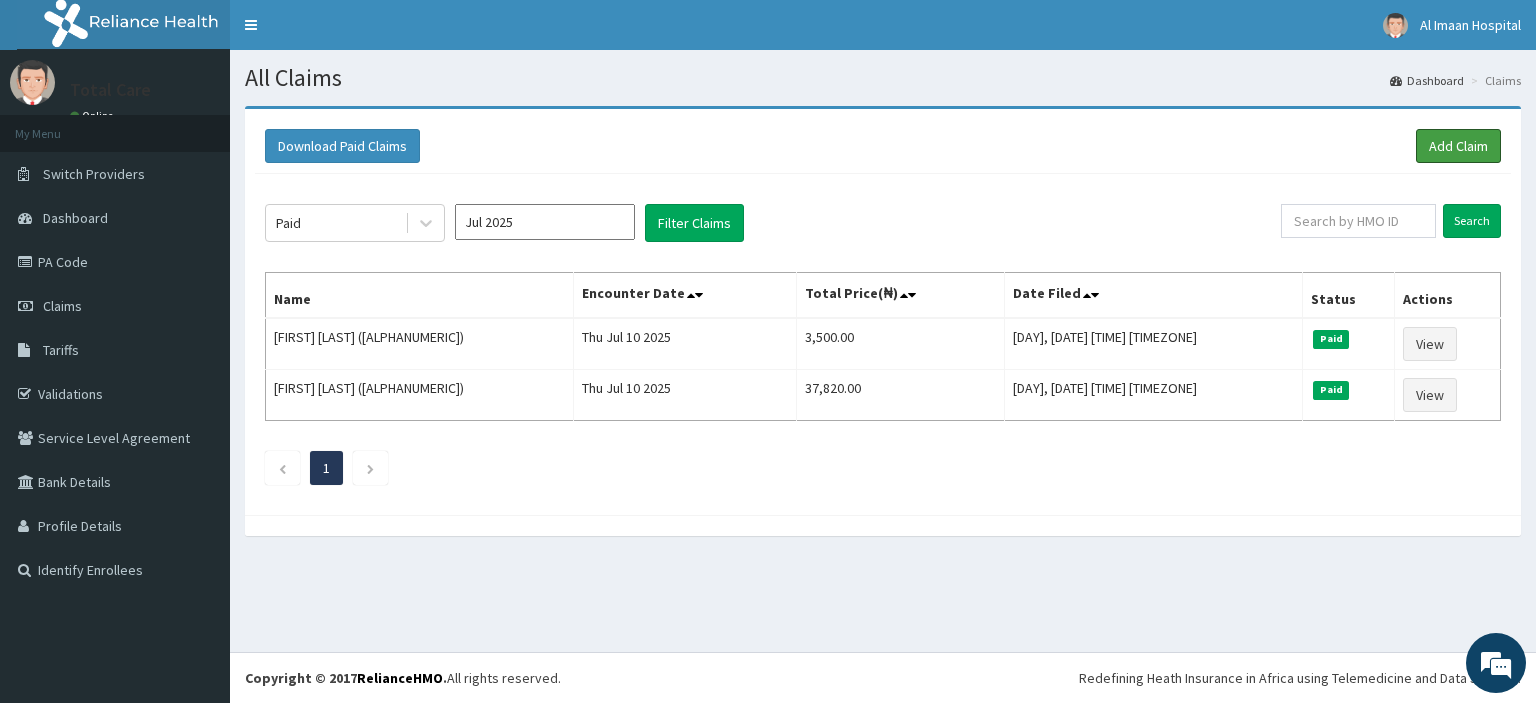 click on "Add Claim" at bounding box center (1458, 146) 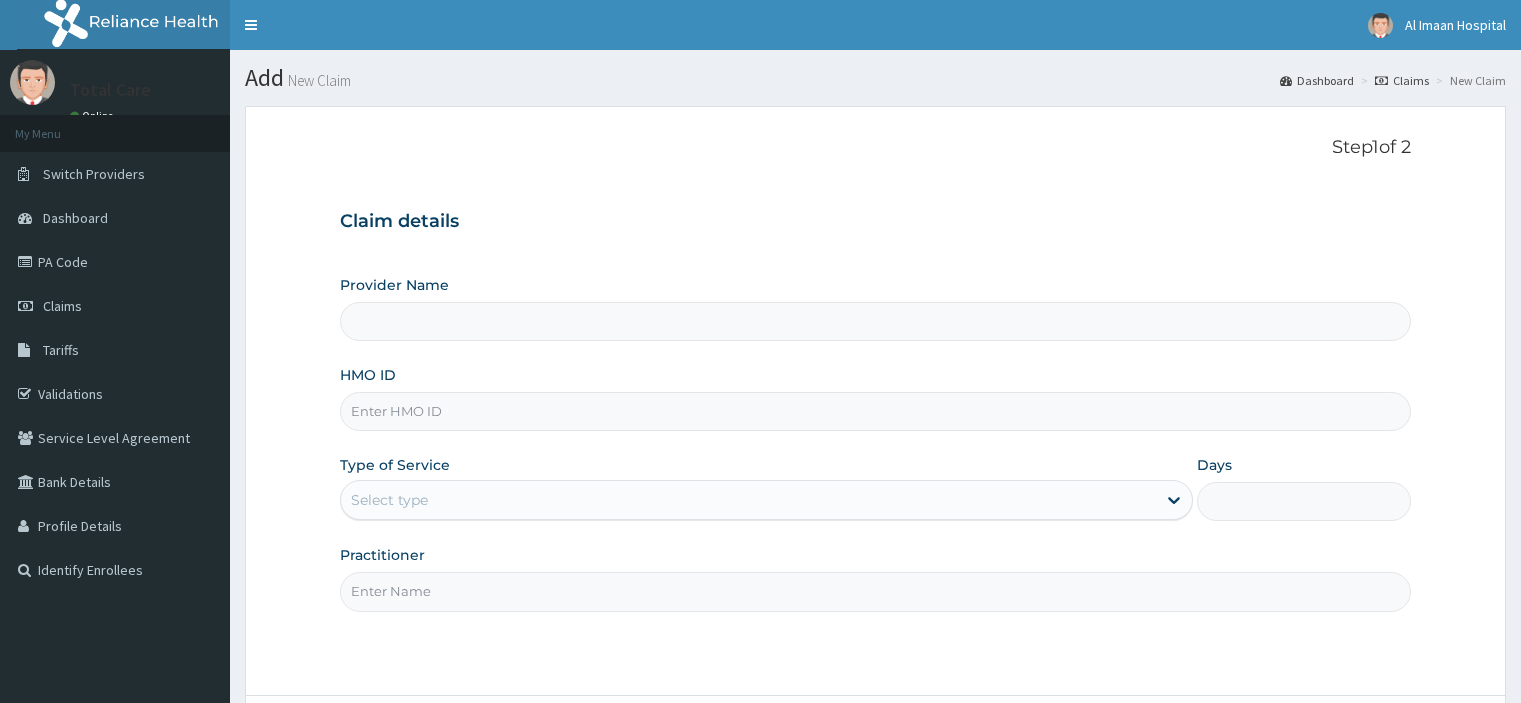 scroll, scrollTop: 0, scrollLeft: 0, axis: both 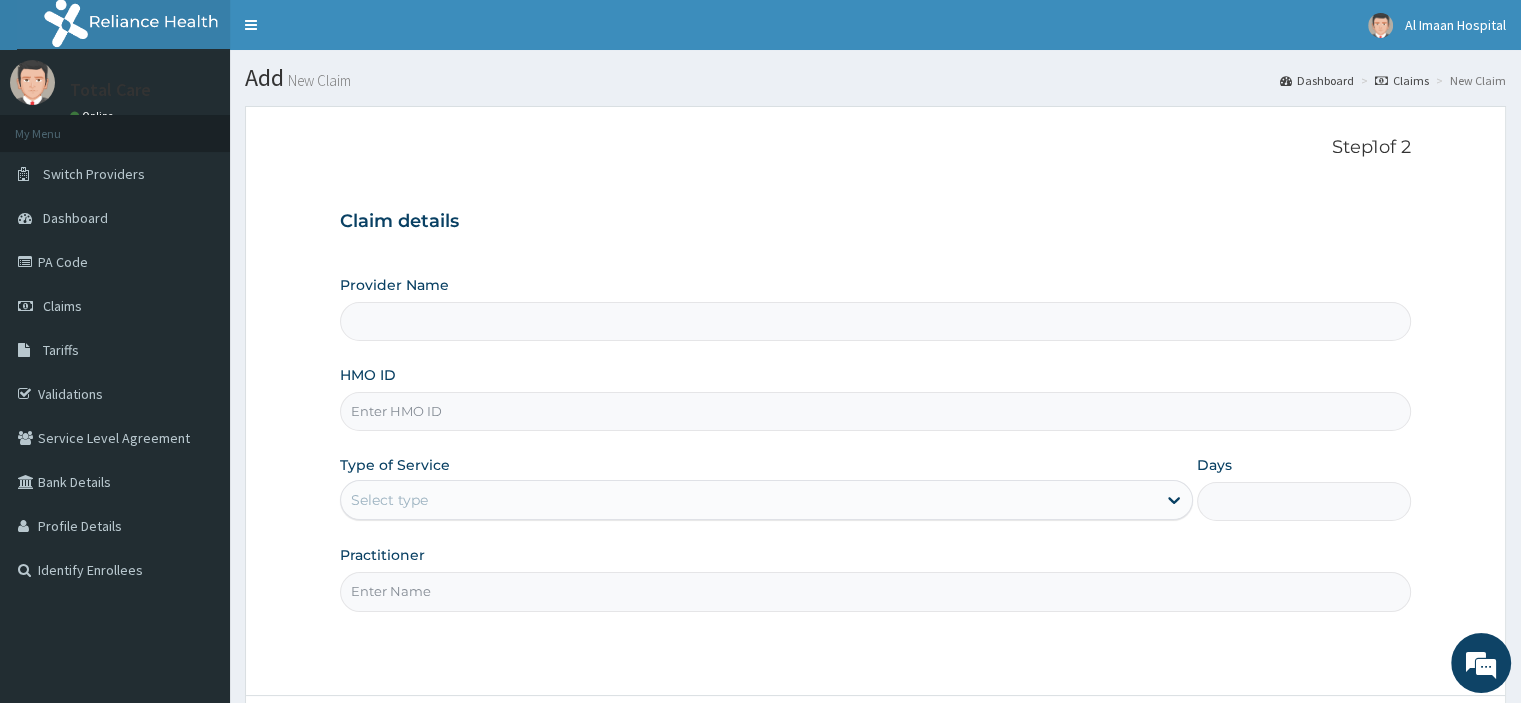 type on "TOTAL CARE DIAGNOSTIC ARENA" 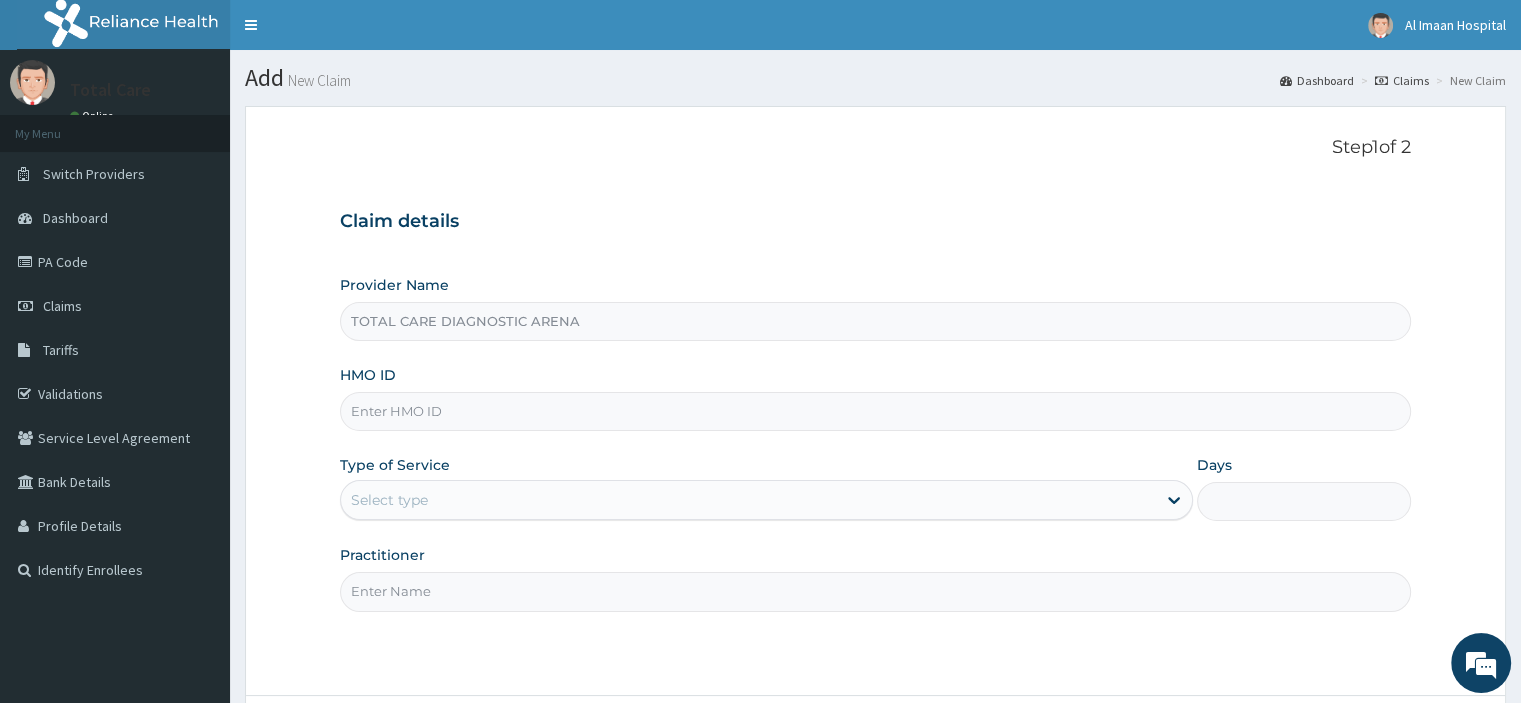 click on "HMO ID" at bounding box center (875, 411) 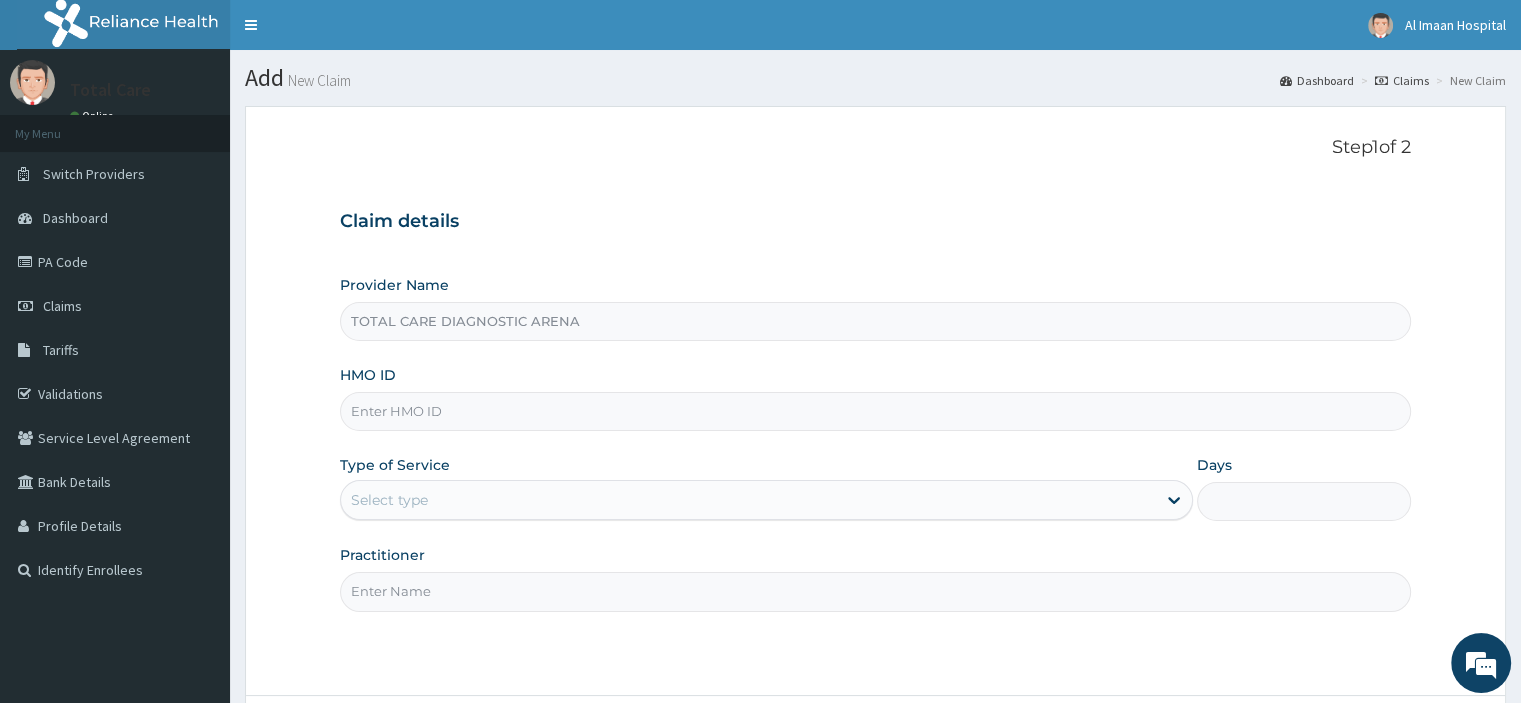 paste on "[REFERENCE]" 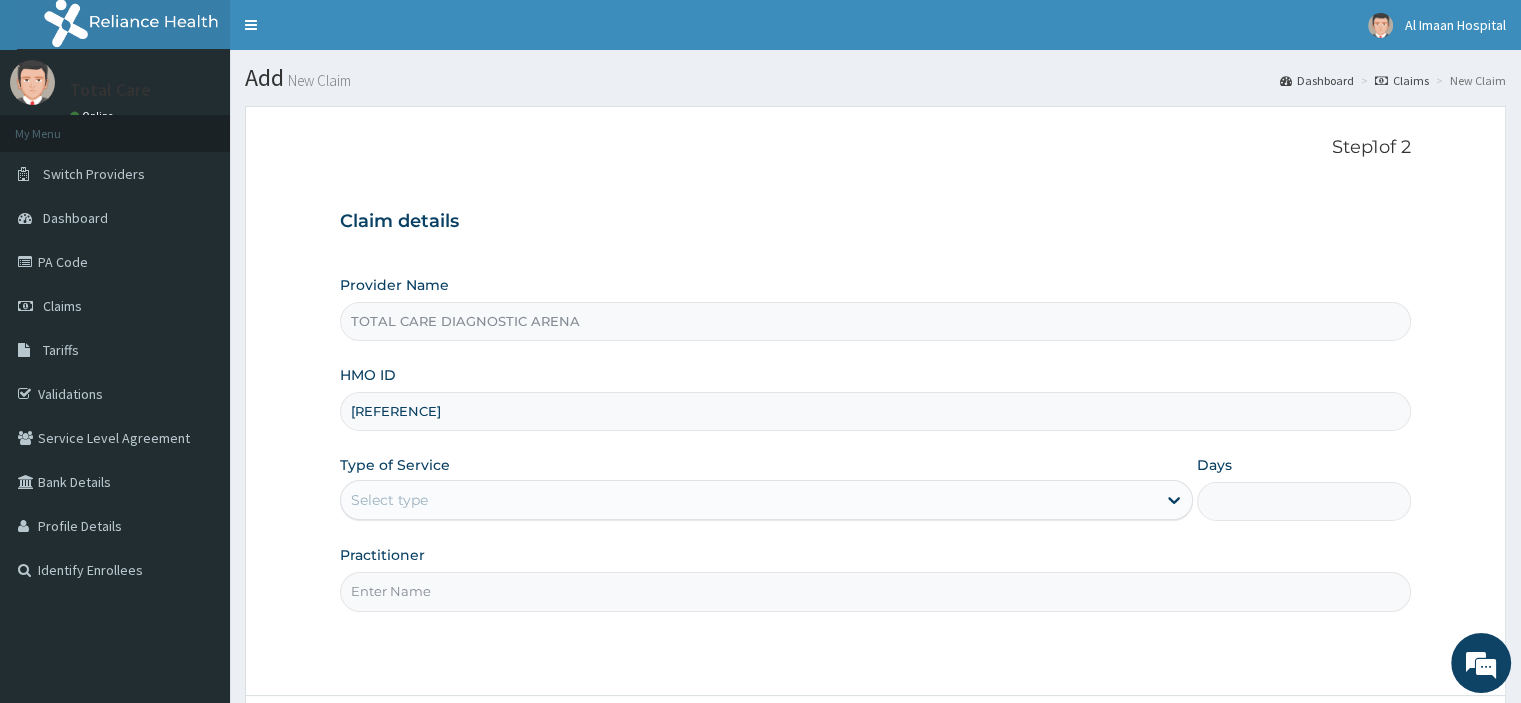 type on "[REFERENCE]" 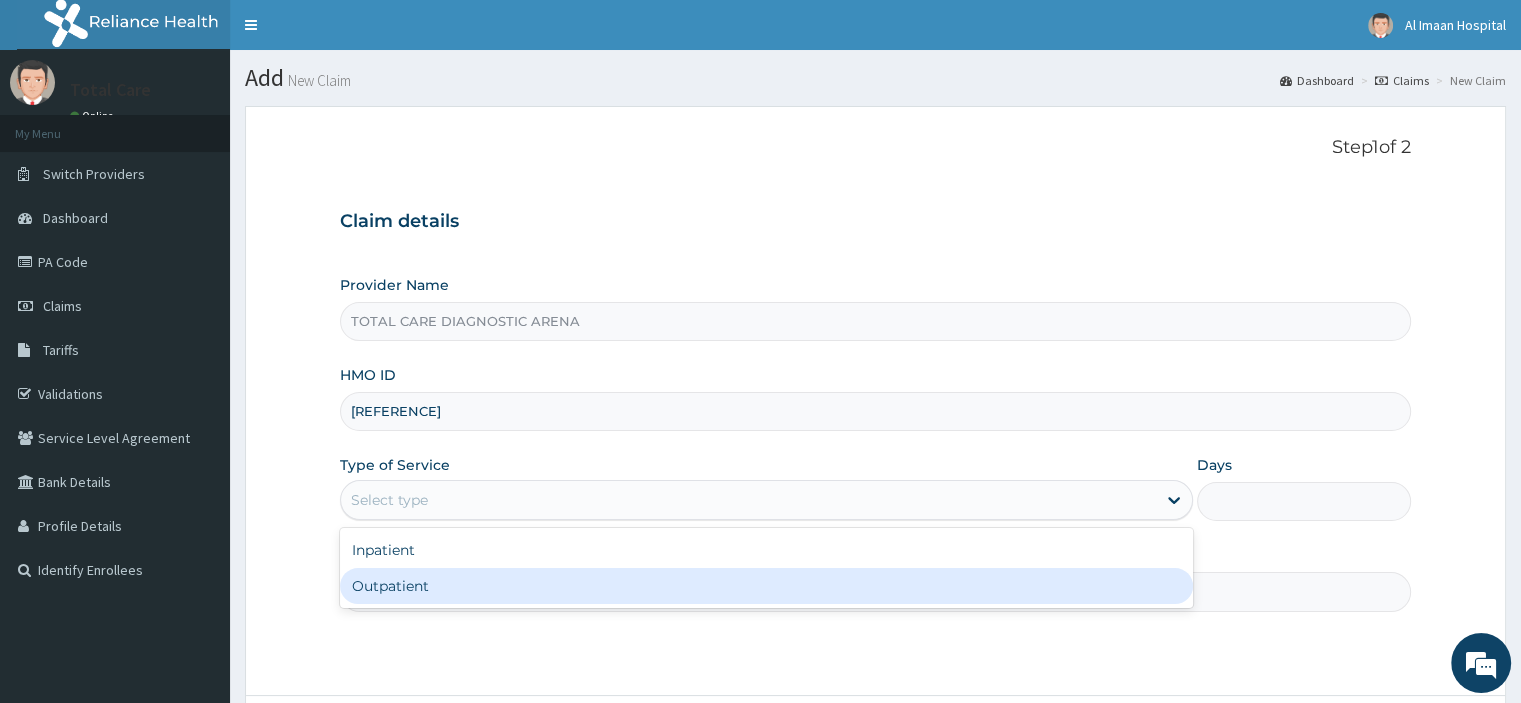 click on "Outpatient" at bounding box center (766, 586) 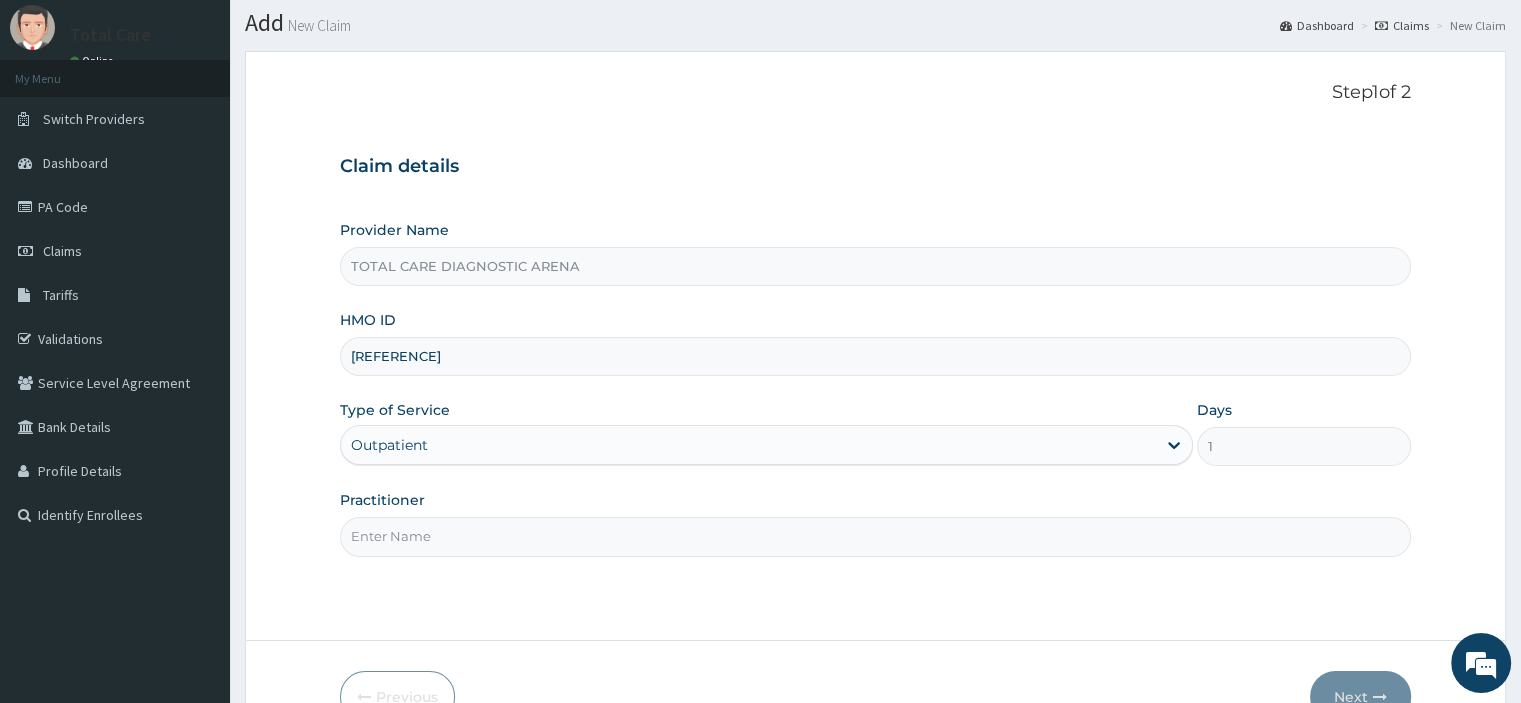 scroll, scrollTop: 171, scrollLeft: 0, axis: vertical 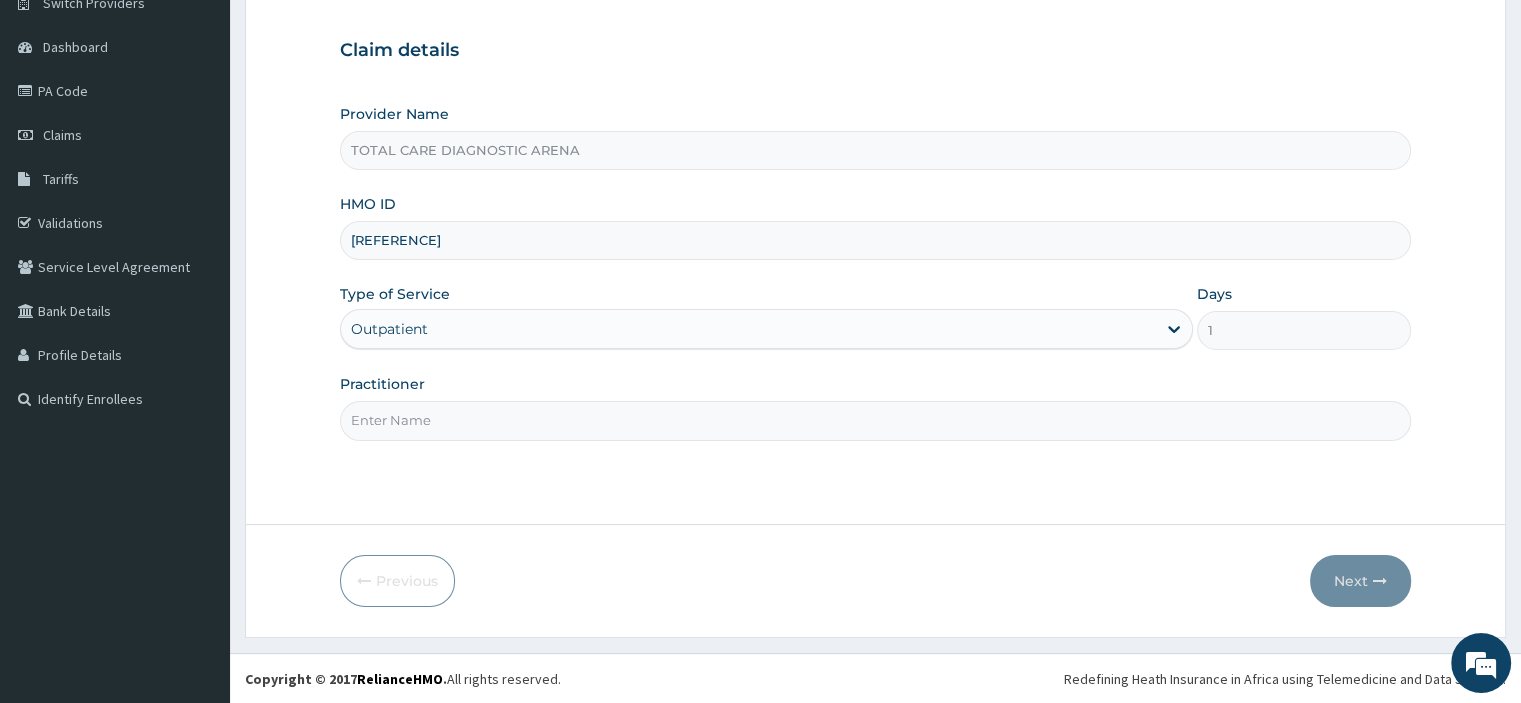 click on "Practitioner" at bounding box center (875, 420) 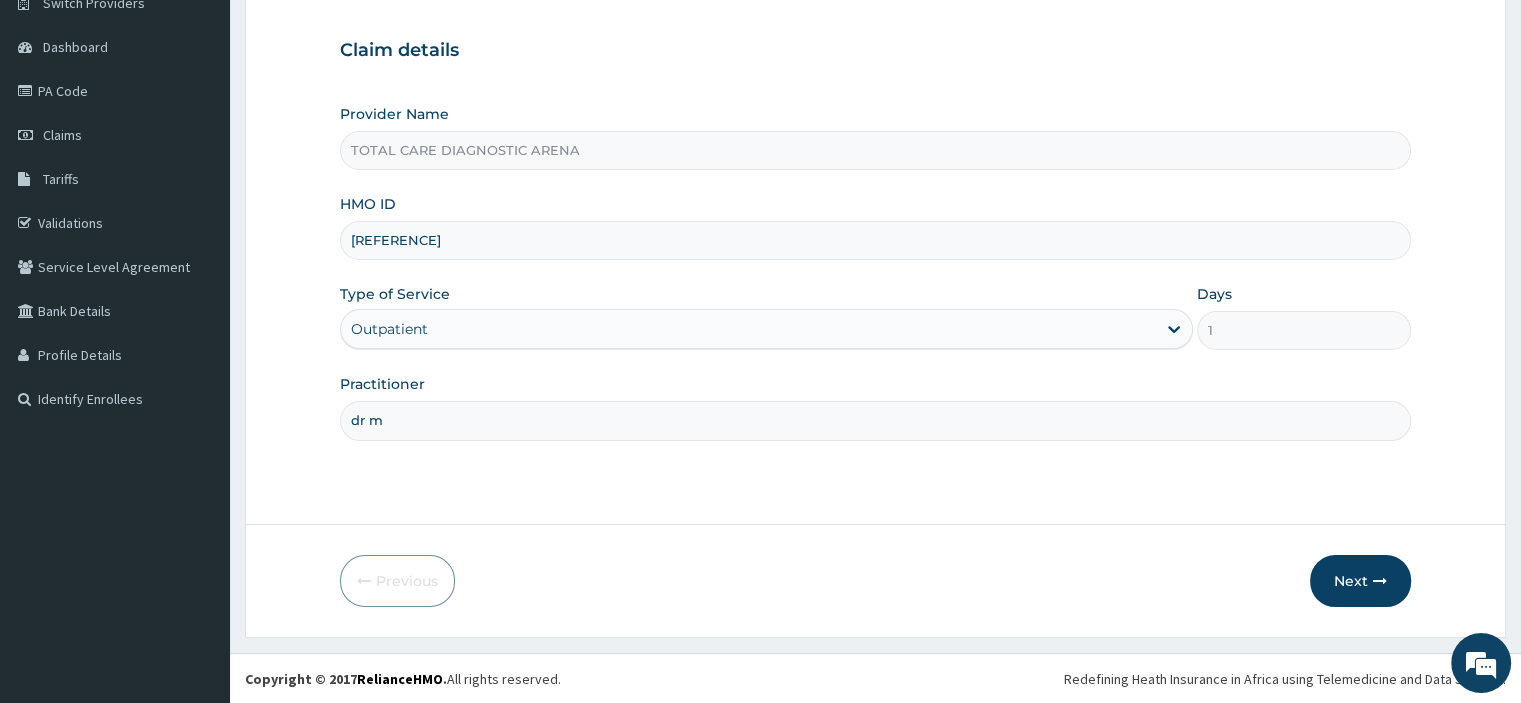 scroll, scrollTop: 0, scrollLeft: 0, axis: both 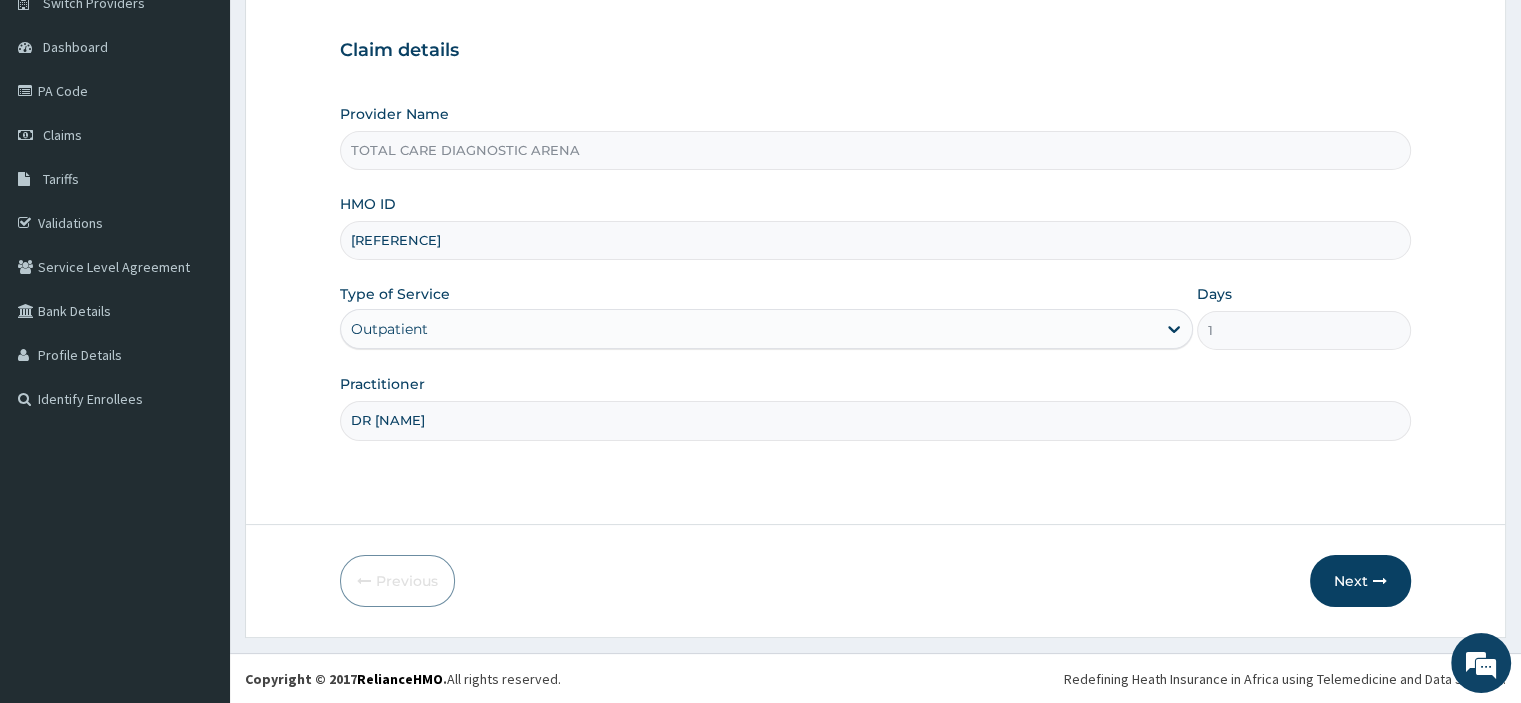 click on "Next" at bounding box center [1360, 581] 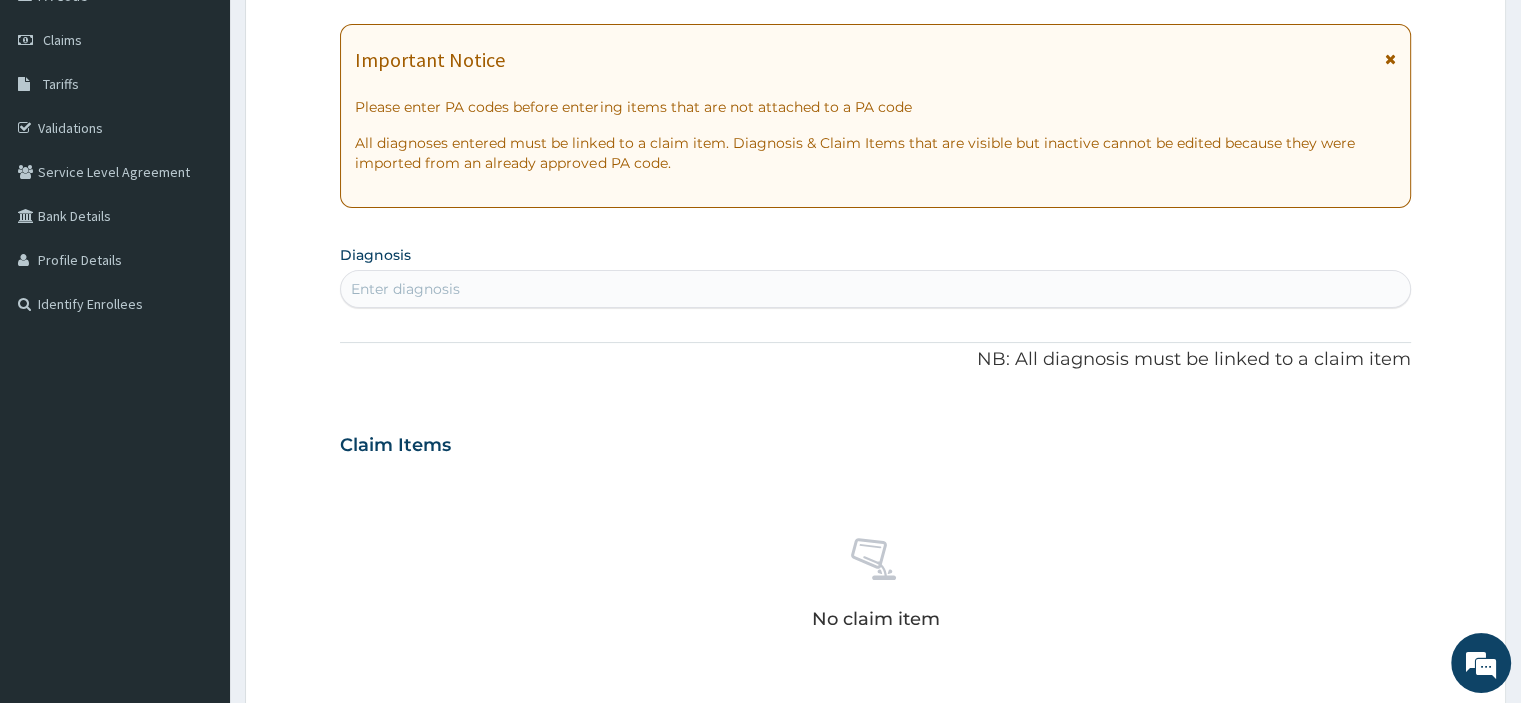 scroll, scrollTop: 0, scrollLeft: 0, axis: both 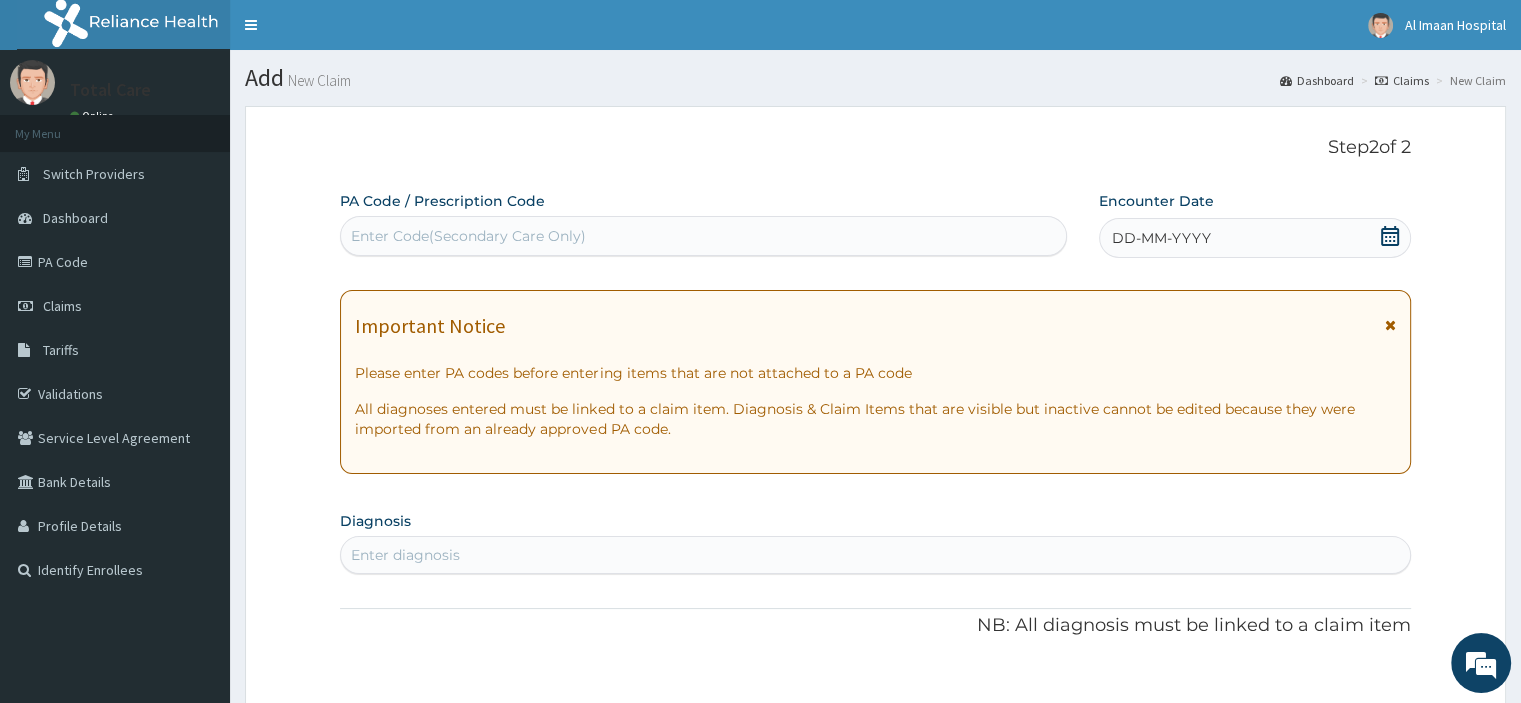 click on "Enter Code(Secondary Care Only)" at bounding box center (703, 236) 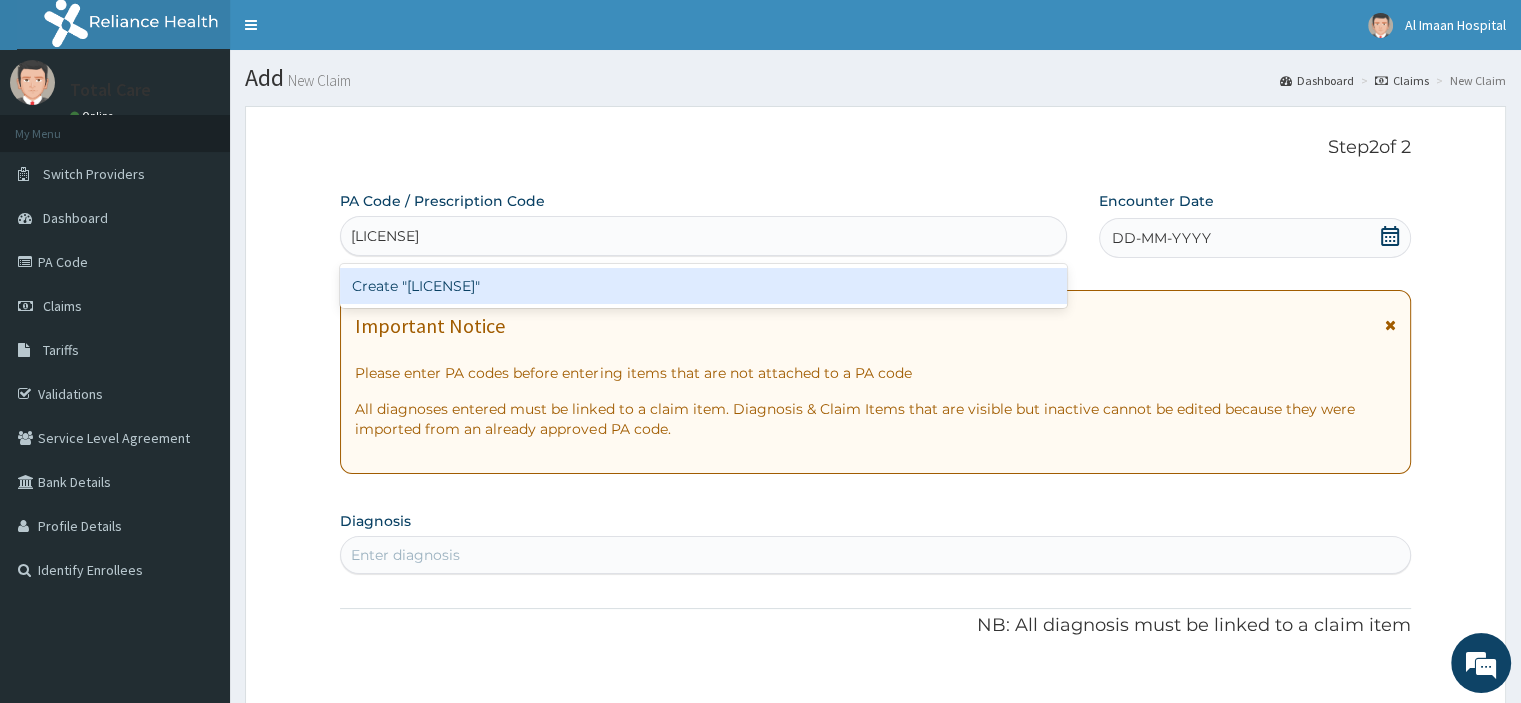 click on "Create "PA/40D384"" at bounding box center (703, 286) 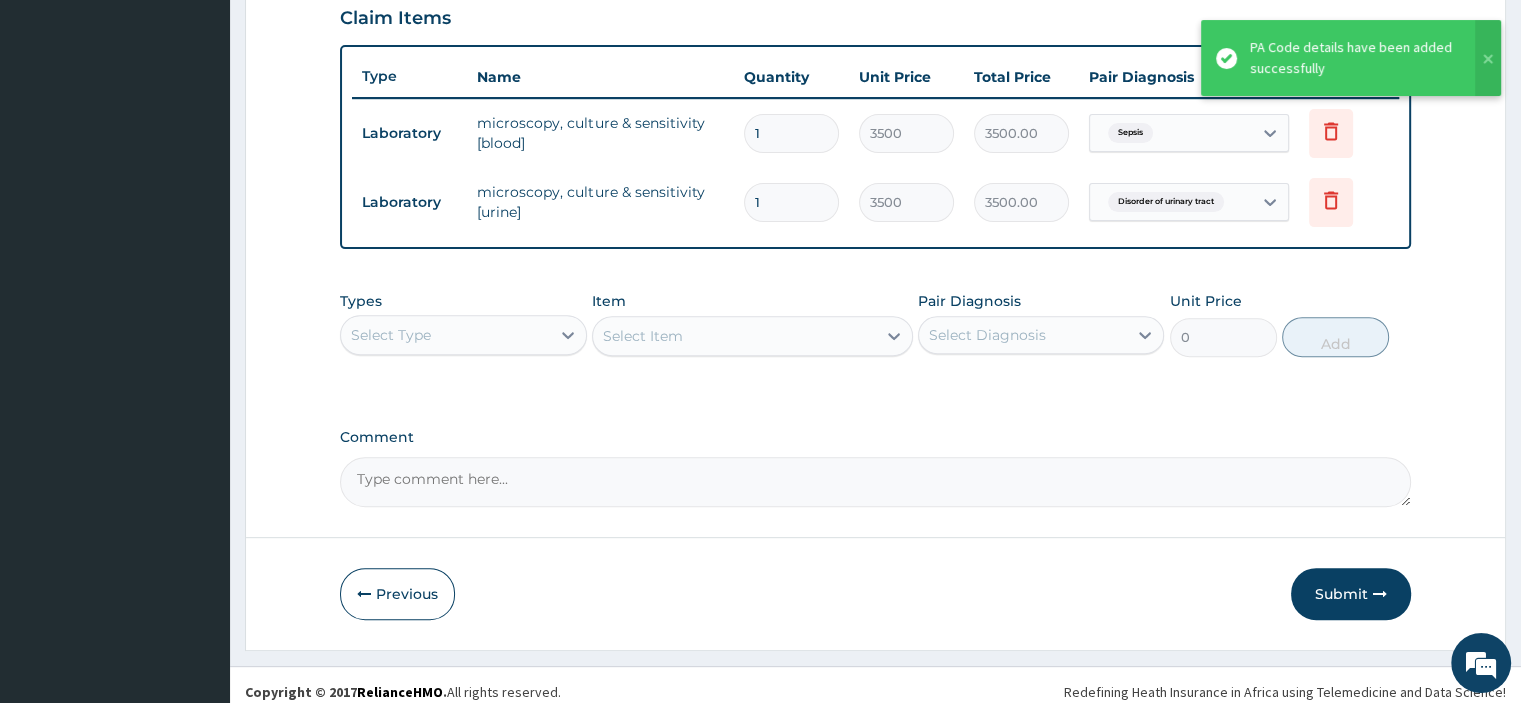 scroll, scrollTop: 709, scrollLeft: 0, axis: vertical 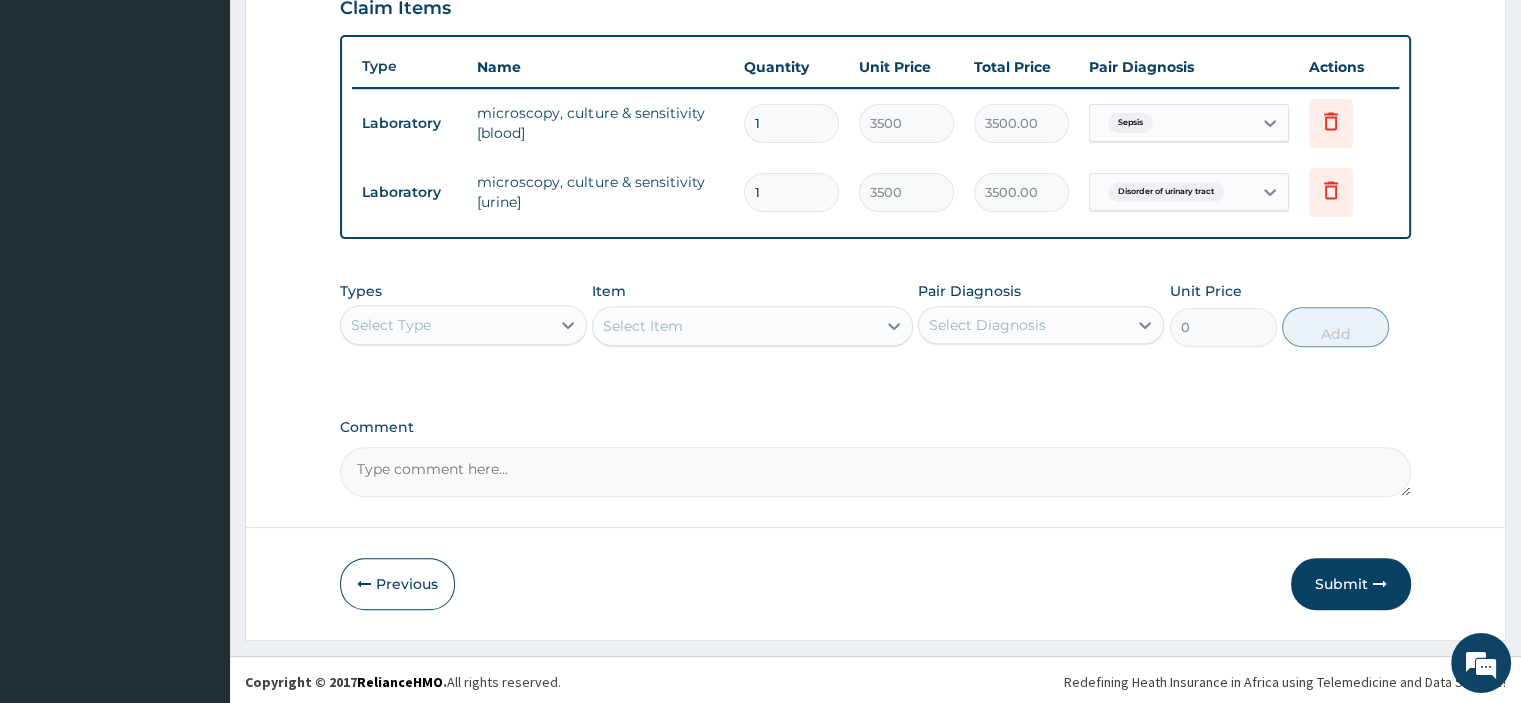 click on "Submit" at bounding box center (1351, 584) 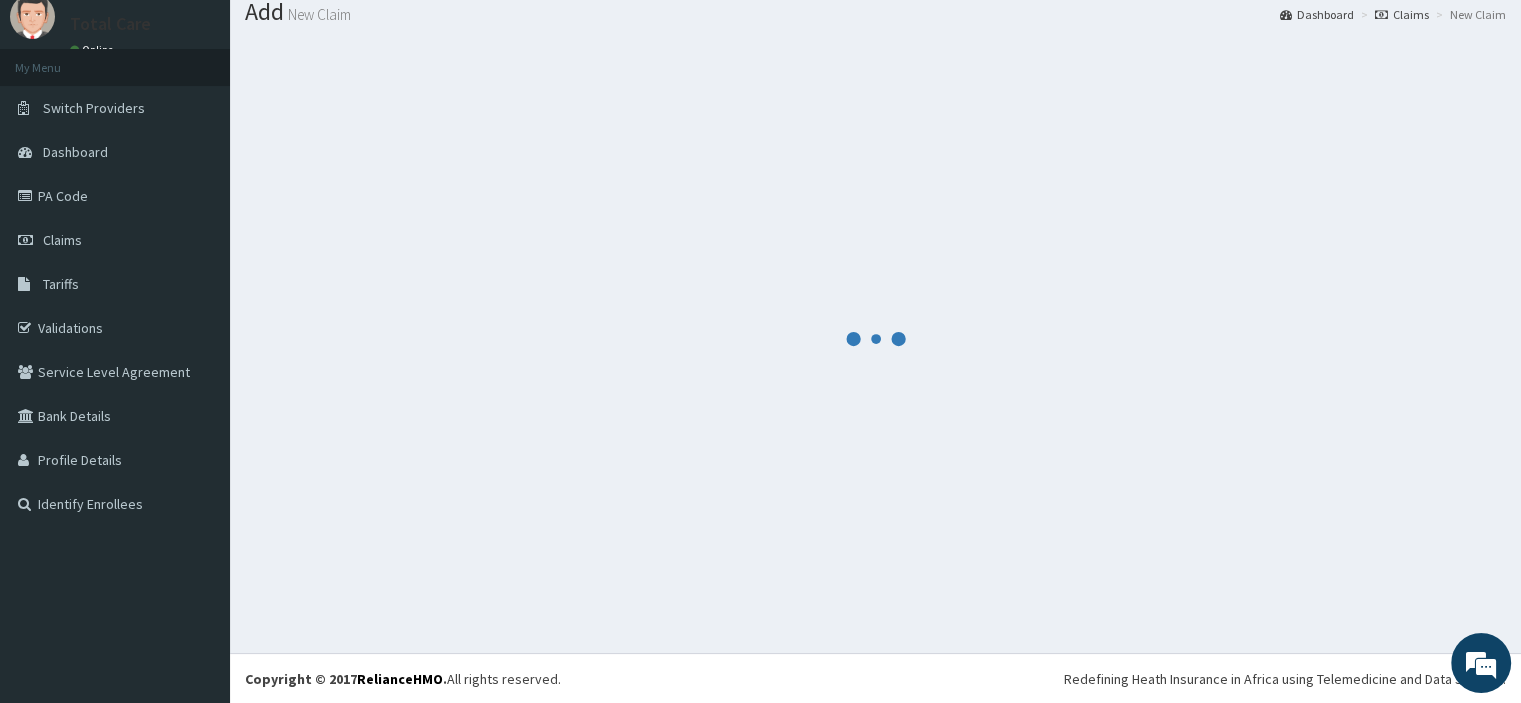 scroll, scrollTop: 709, scrollLeft: 0, axis: vertical 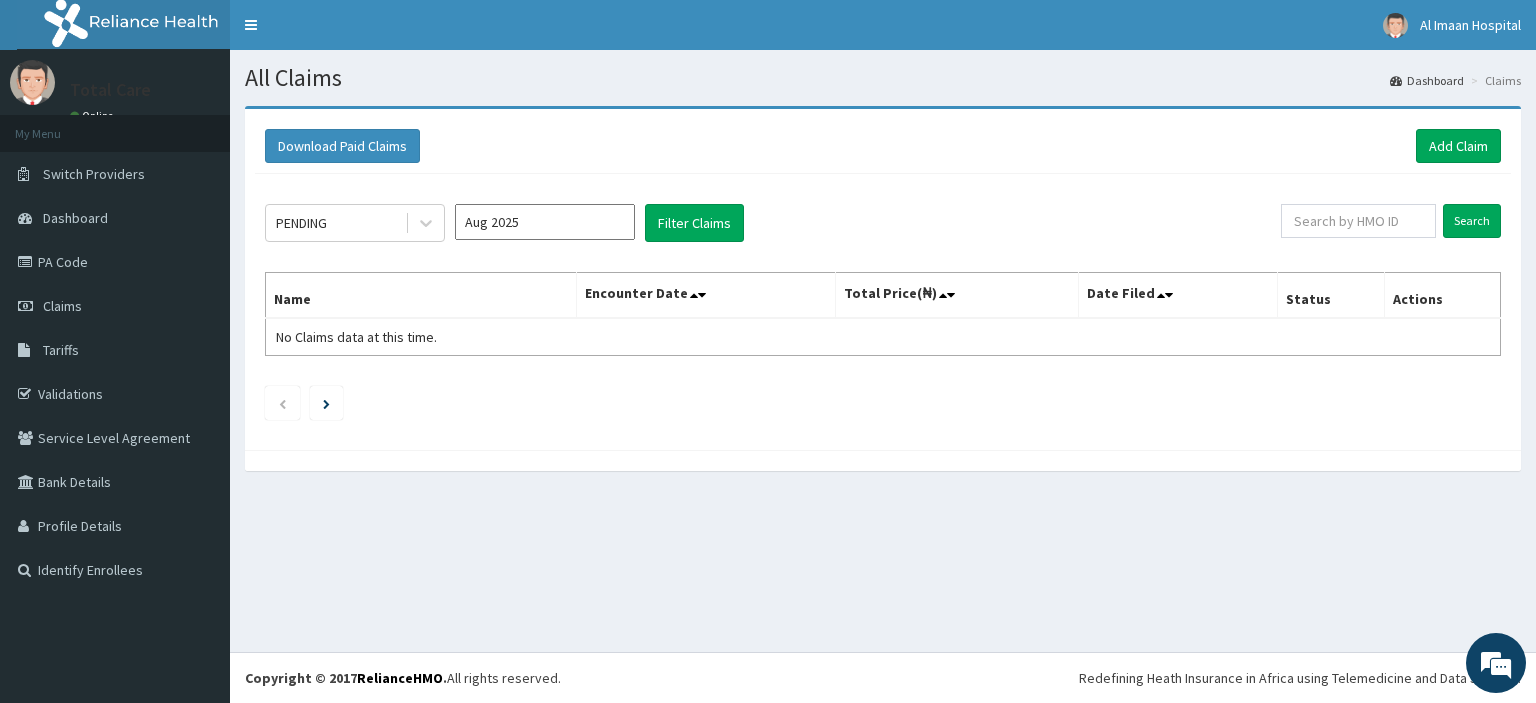 click 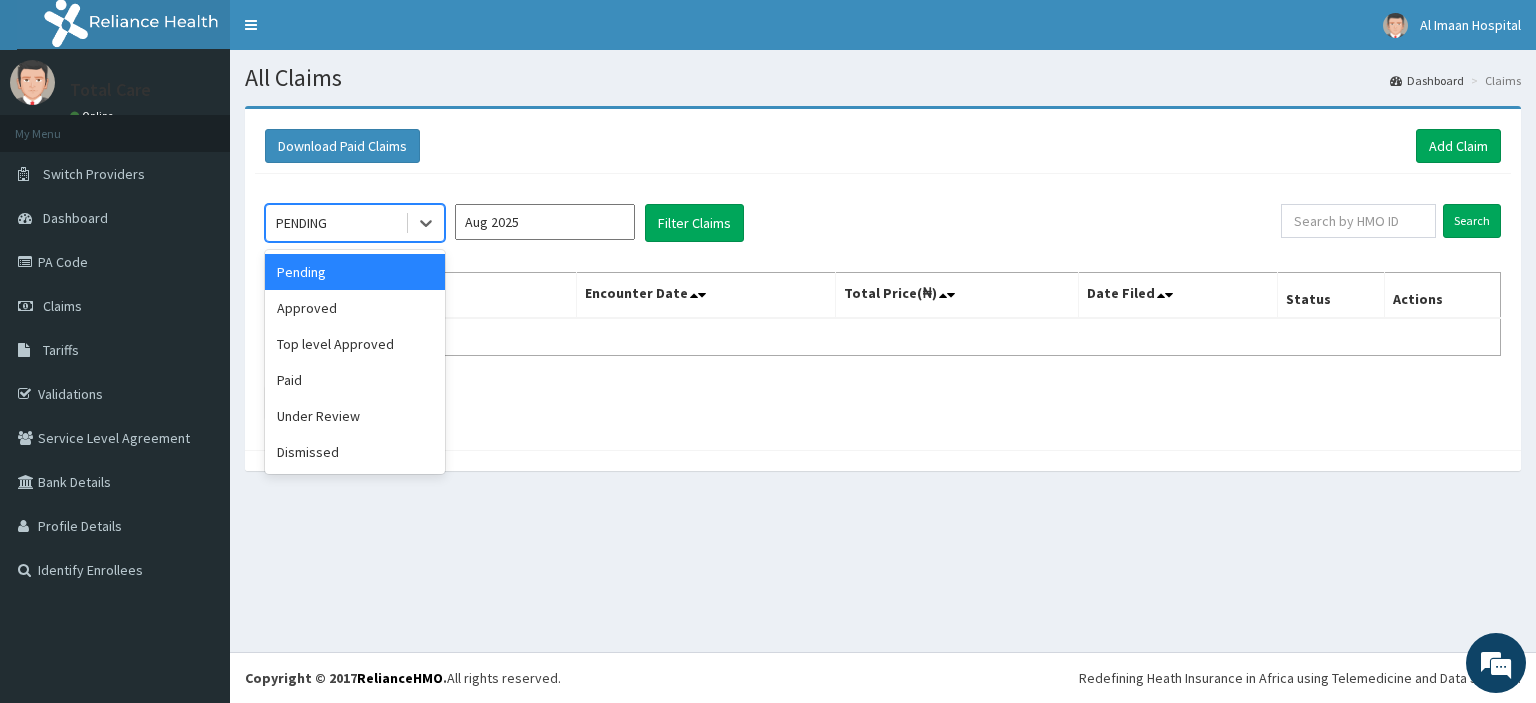 click on "Aug 2025" at bounding box center (545, 222) 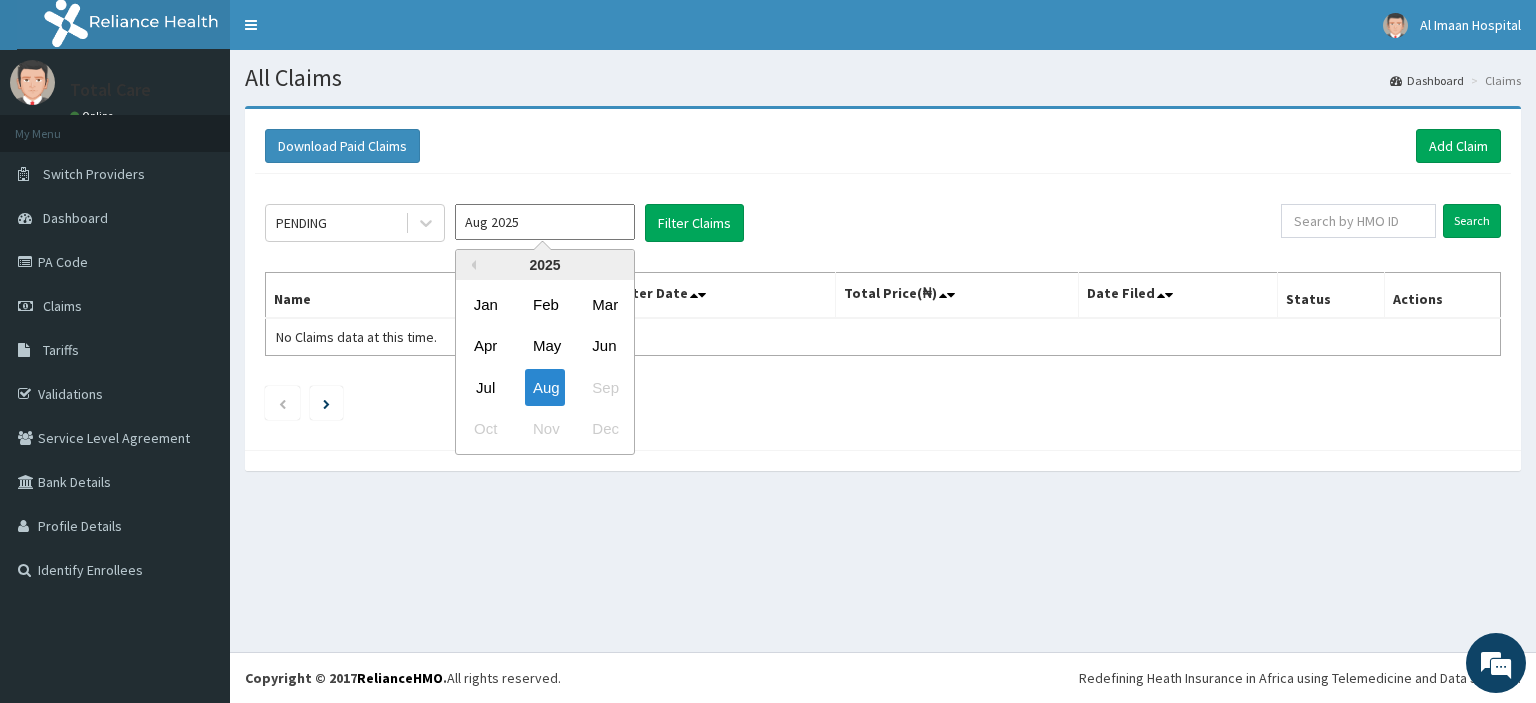 click on "Jul" at bounding box center (486, 387) 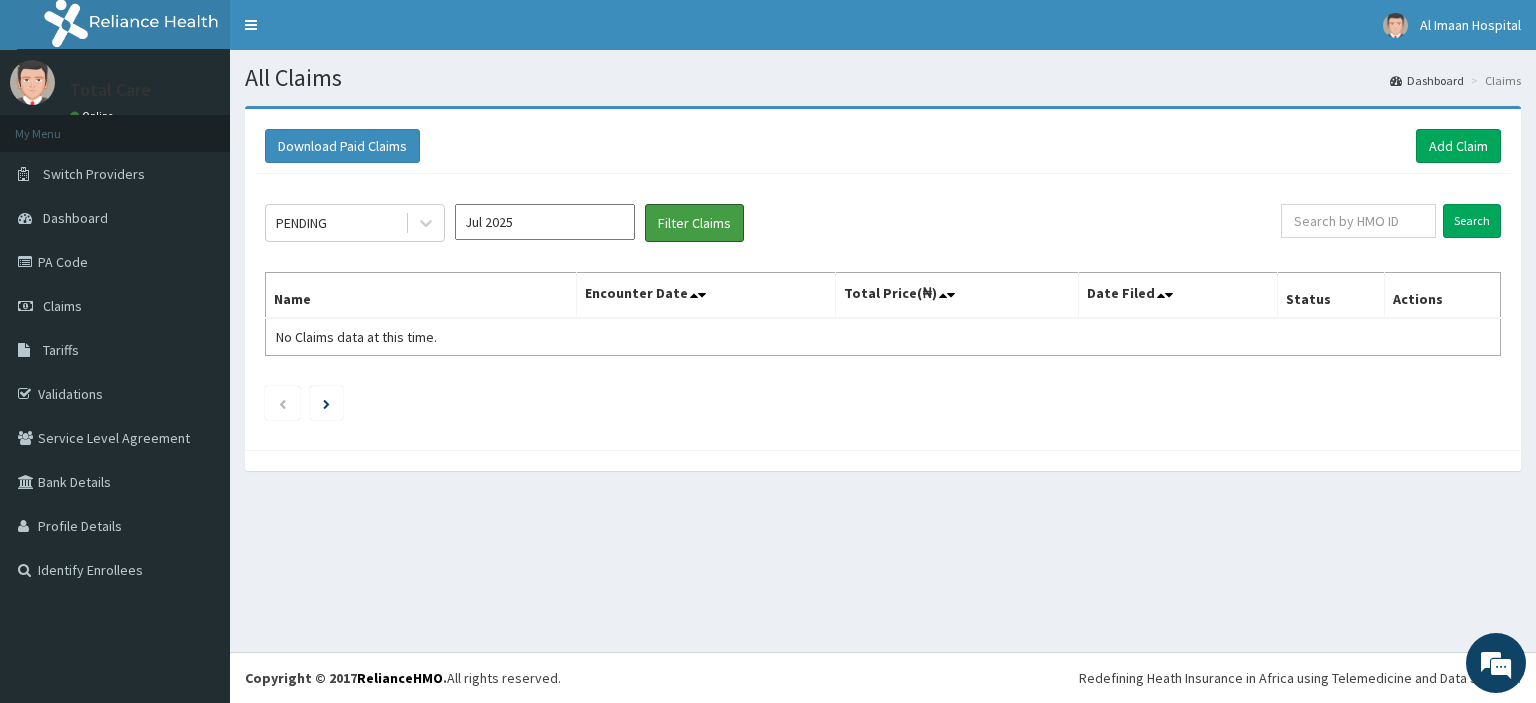click on "Filter Claims" at bounding box center (694, 223) 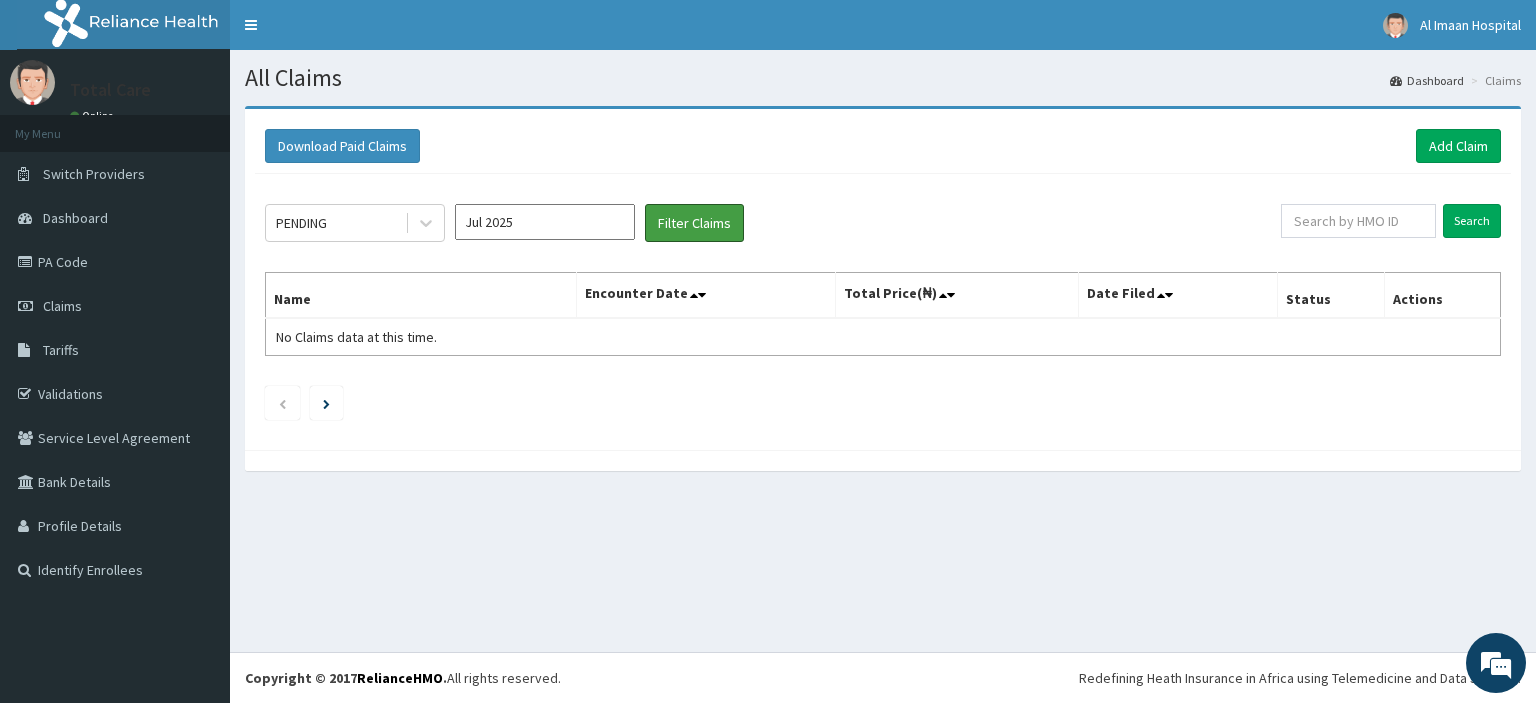 click on "Filter Claims" at bounding box center [694, 223] 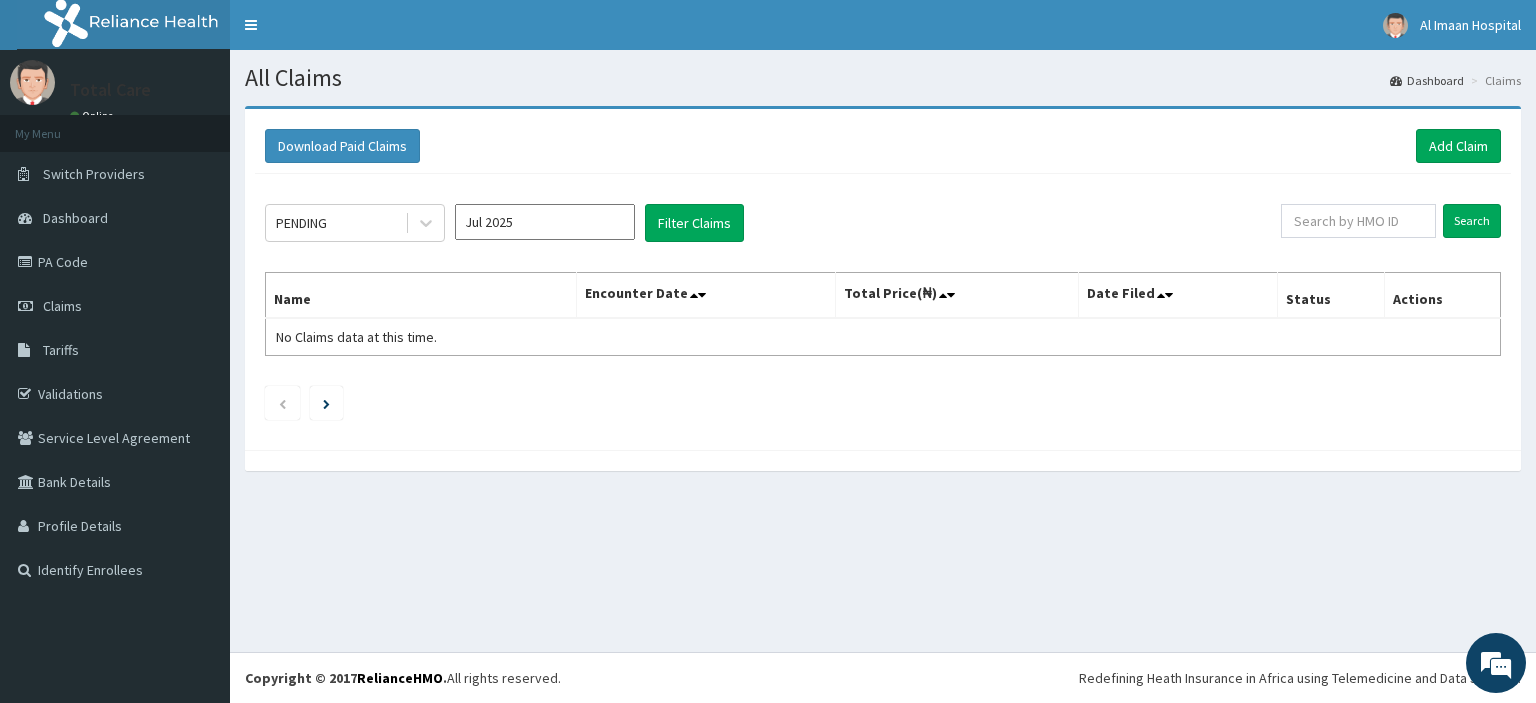 click 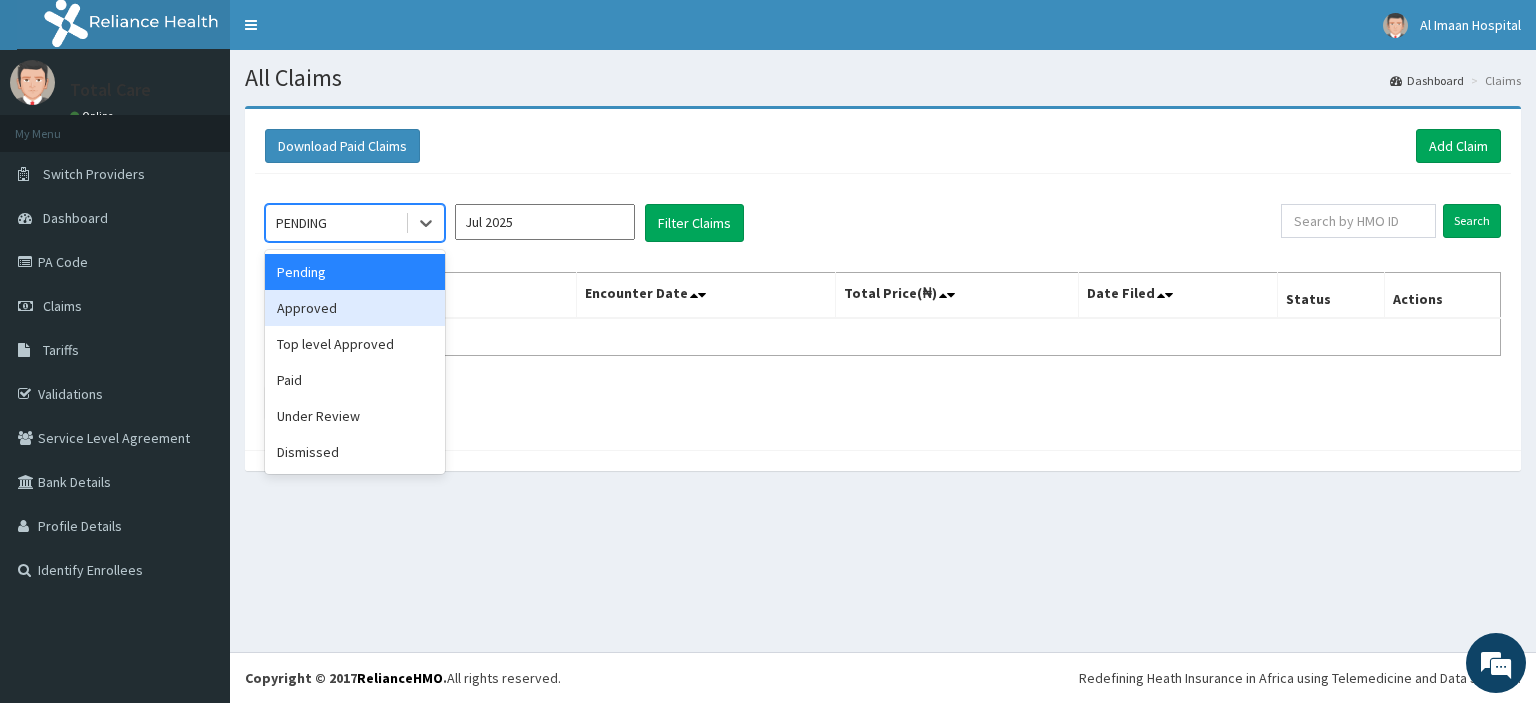 click on "Approved" at bounding box center [355, 308] 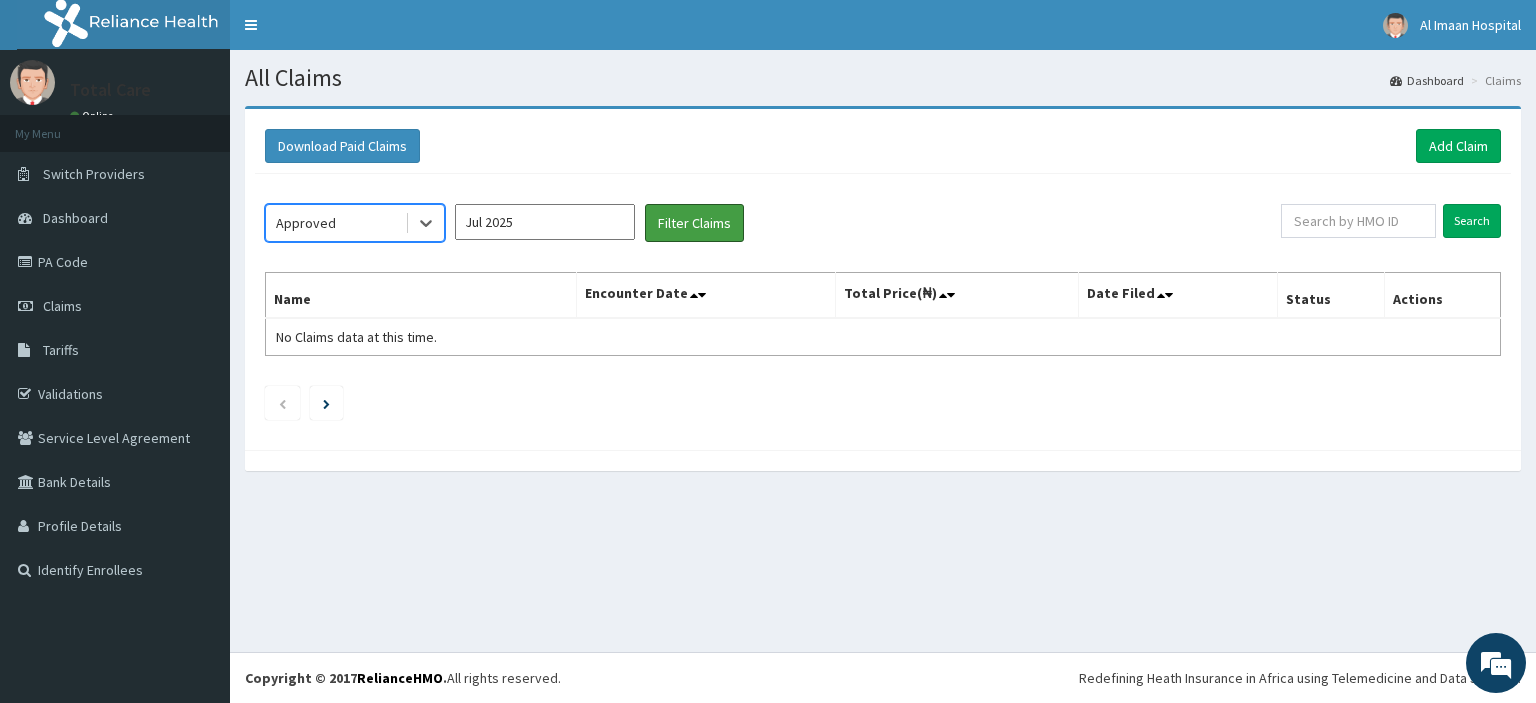 click on "Filter Claims" at bounding box center (694, 223) 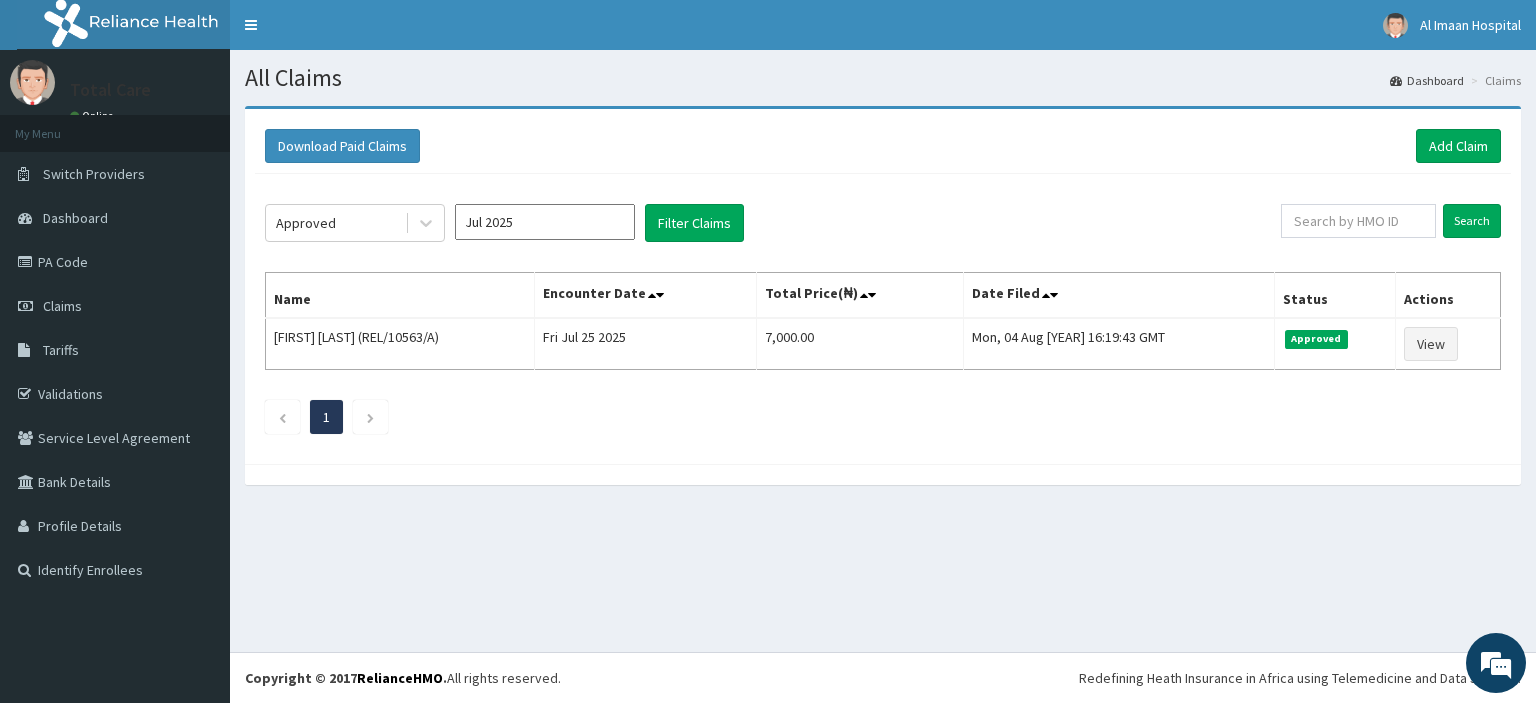 click 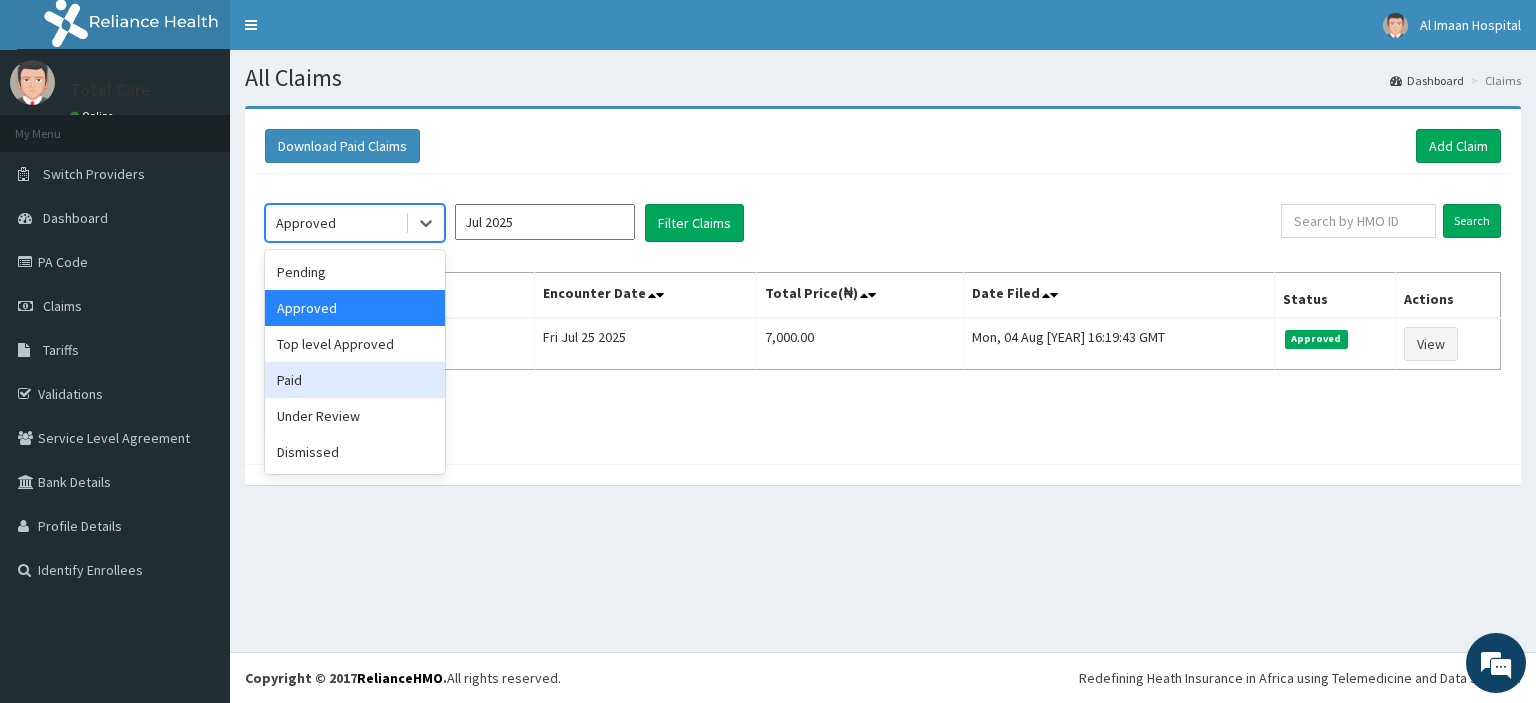 click on "Paid" at bounding box center (355, 380) 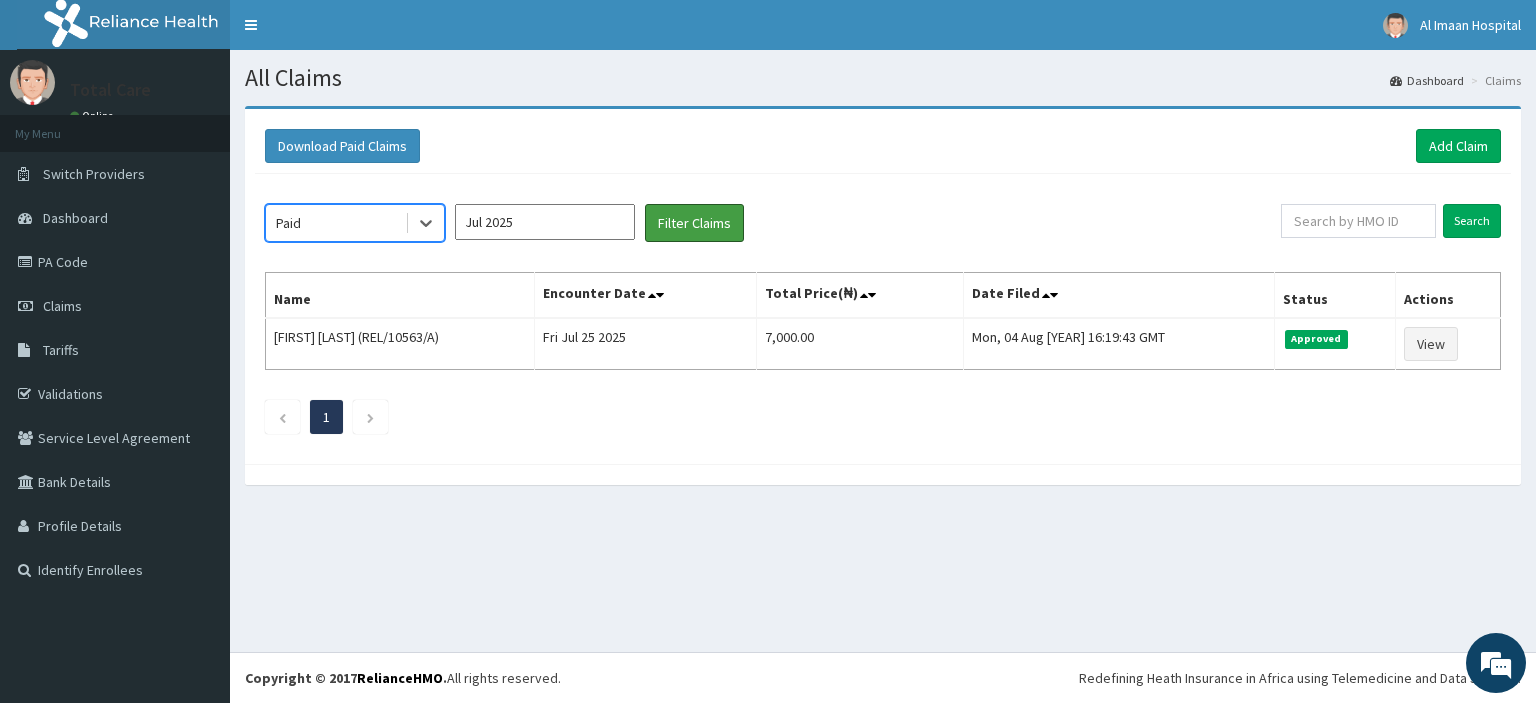 click on "Filter Claims" at bounding box center [694, 223] 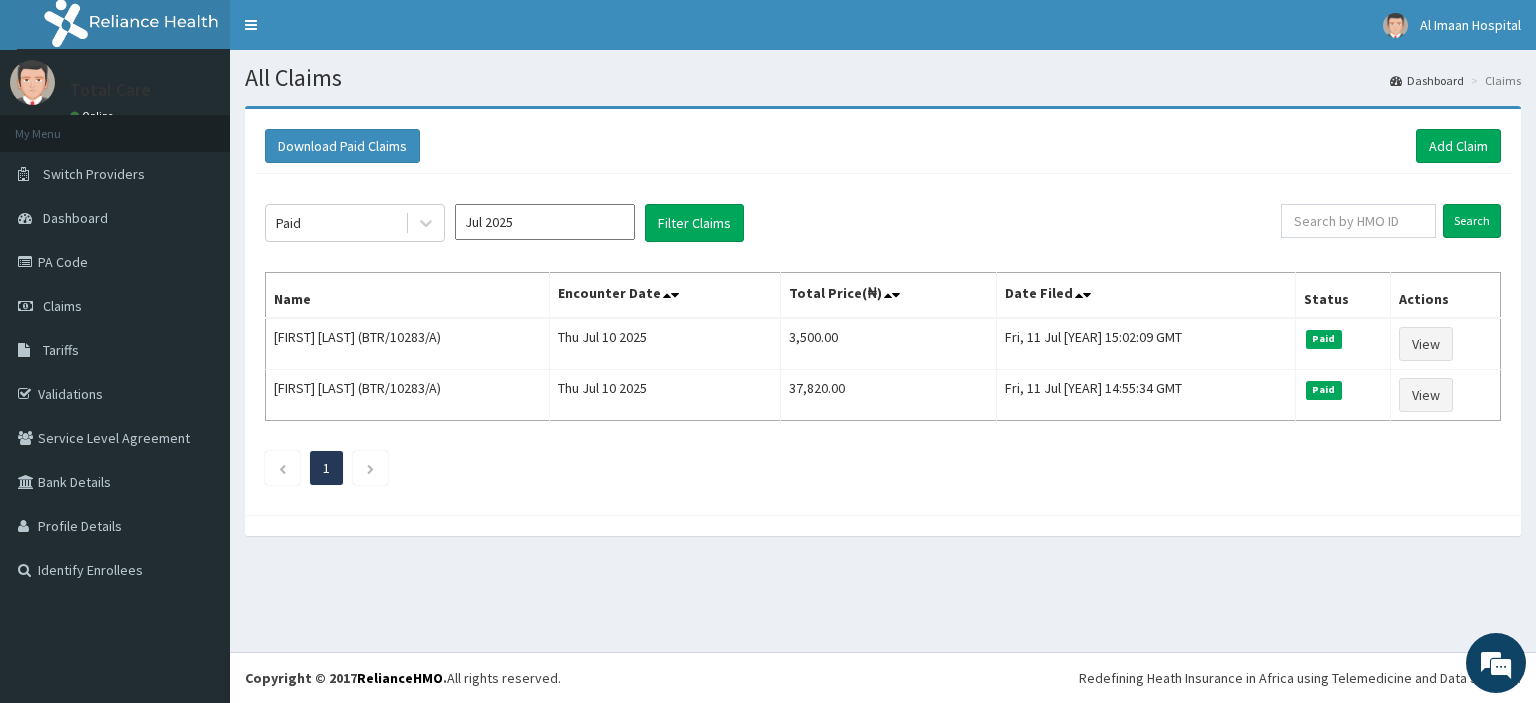click on "Paid Jul [YEAR] Filter Claims Search Name Encounter Date Total Price(₦) Date Filed Status Actions [FIRST] [LAST] (BTR/10283/A) Thu Jul 10 [YEAR] 3,500.00 Fri, 11 Jul [YEAR] 15:02:09 GMT Paid View [FIRST] [LAST] (BTR/10283/A) Thu Jul 10 [YEAR] 37,820.00 Fri, 11 Jul [YEAR] 14:55:34 GMT Paid View 1" 